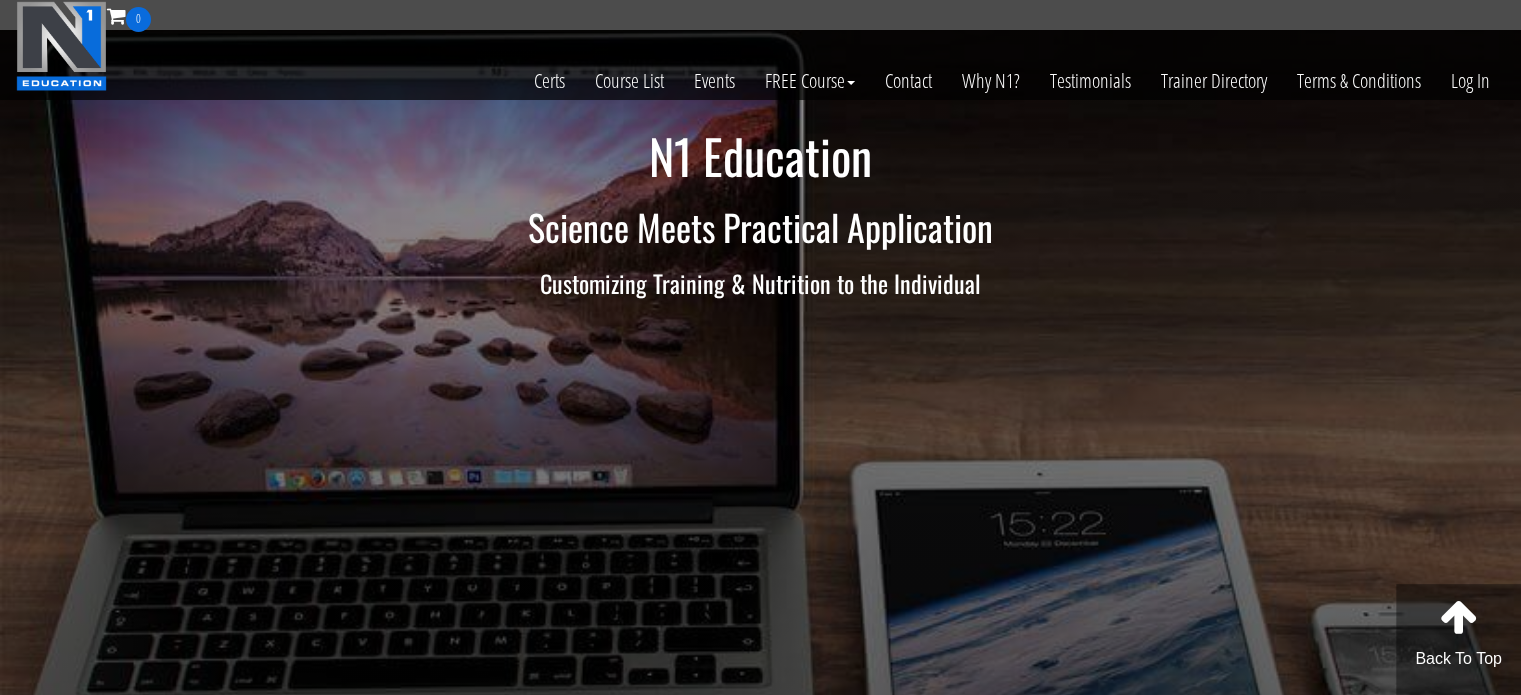 scroll, scrollTop: 6, scrollLeft: 0, axis: vertical 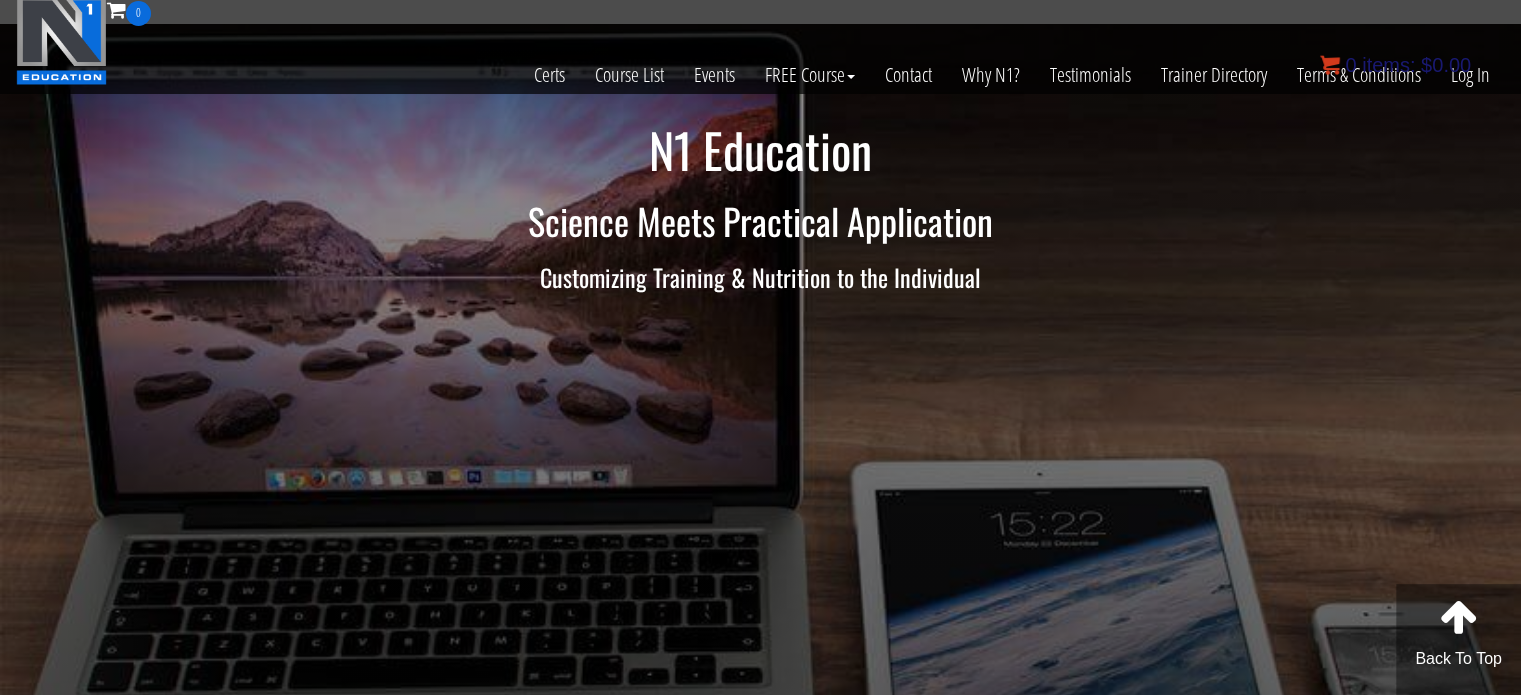 click on "$ 0.00" at bounding box center [1446, 65] 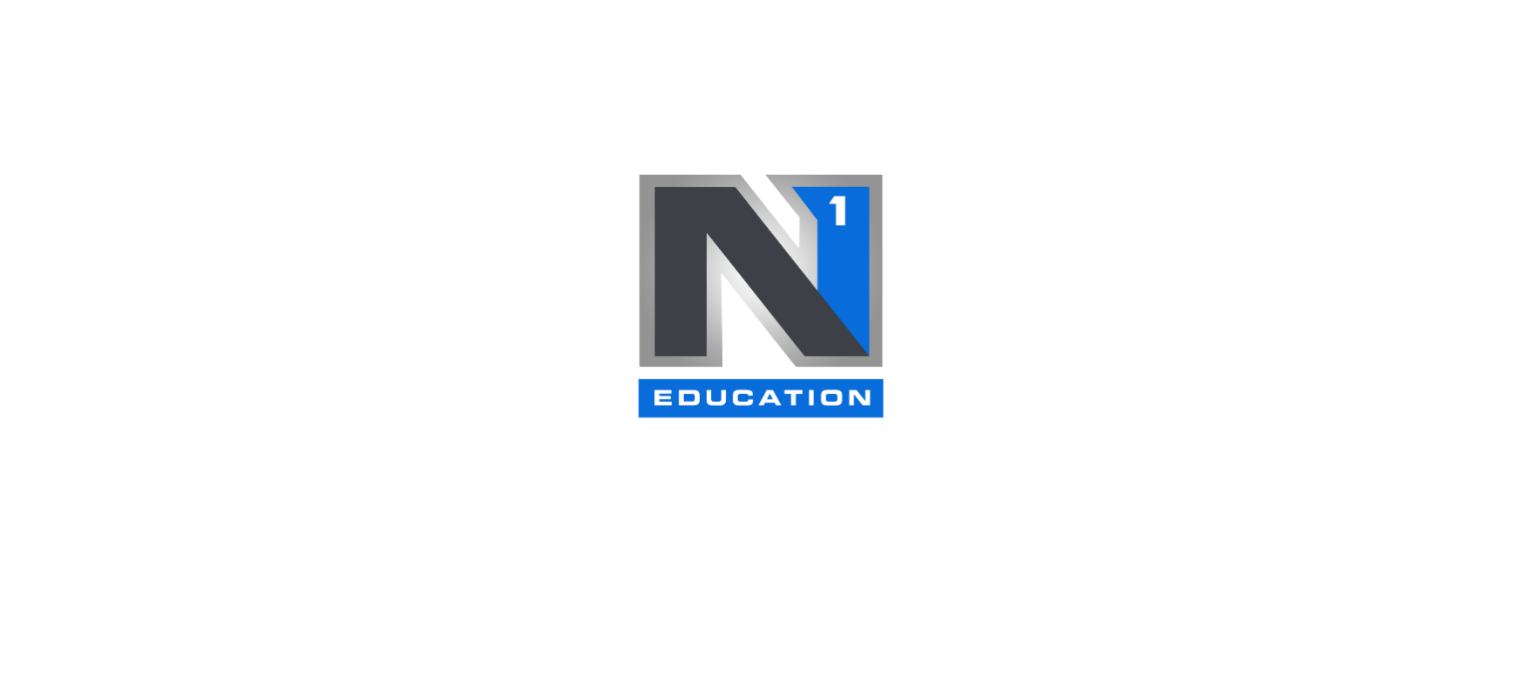 scroll, scrollTop: 0, scrollLeft: 0, axis: both 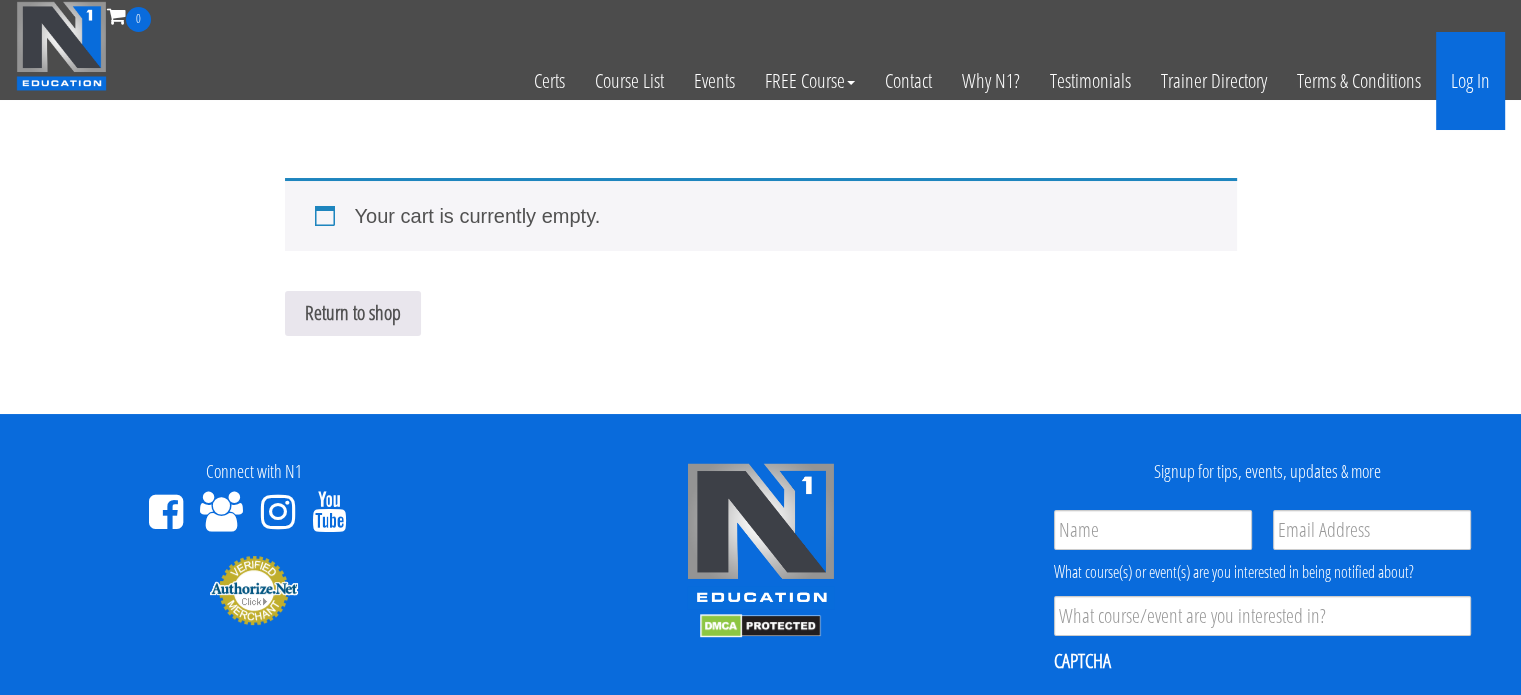click on "Log In" at bounding box center (1470, 81) 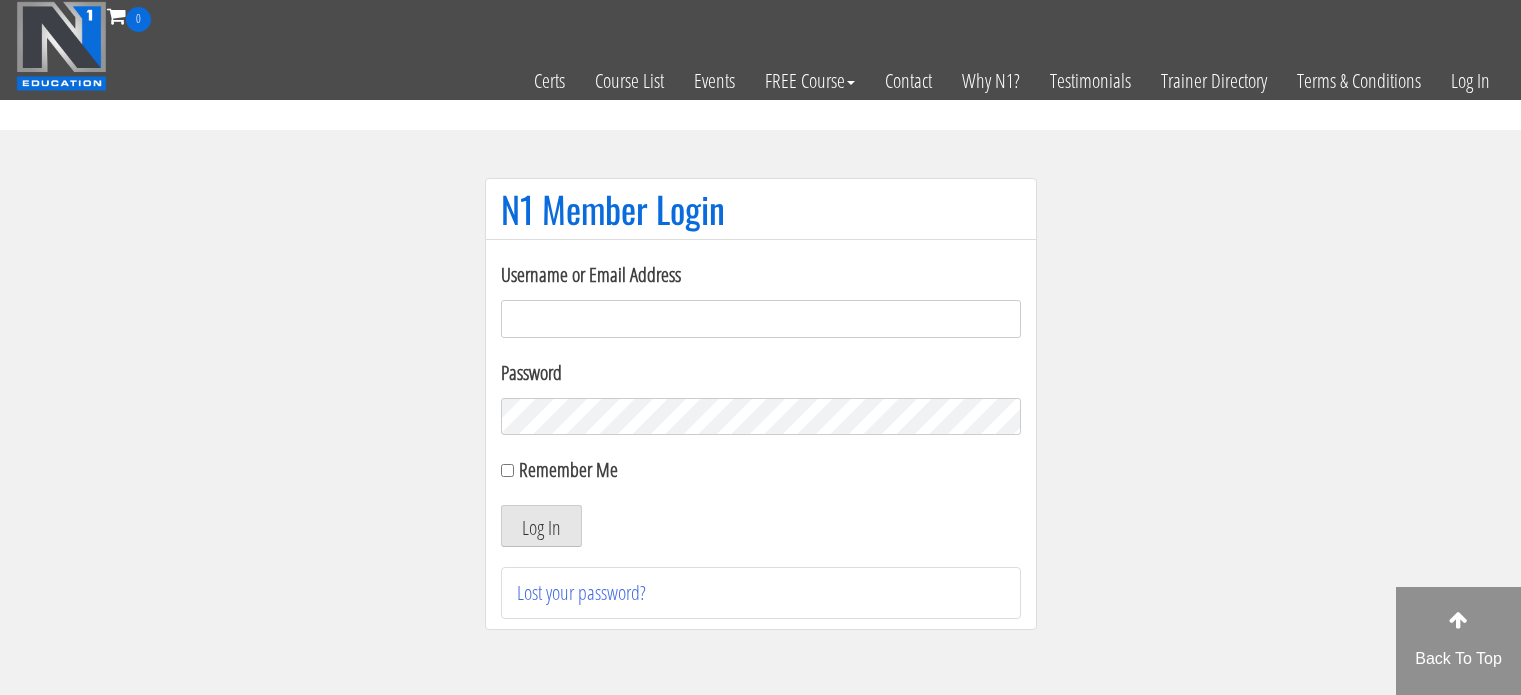 scroll, scrollTop: 0, scrollLeft: 0, axis: both 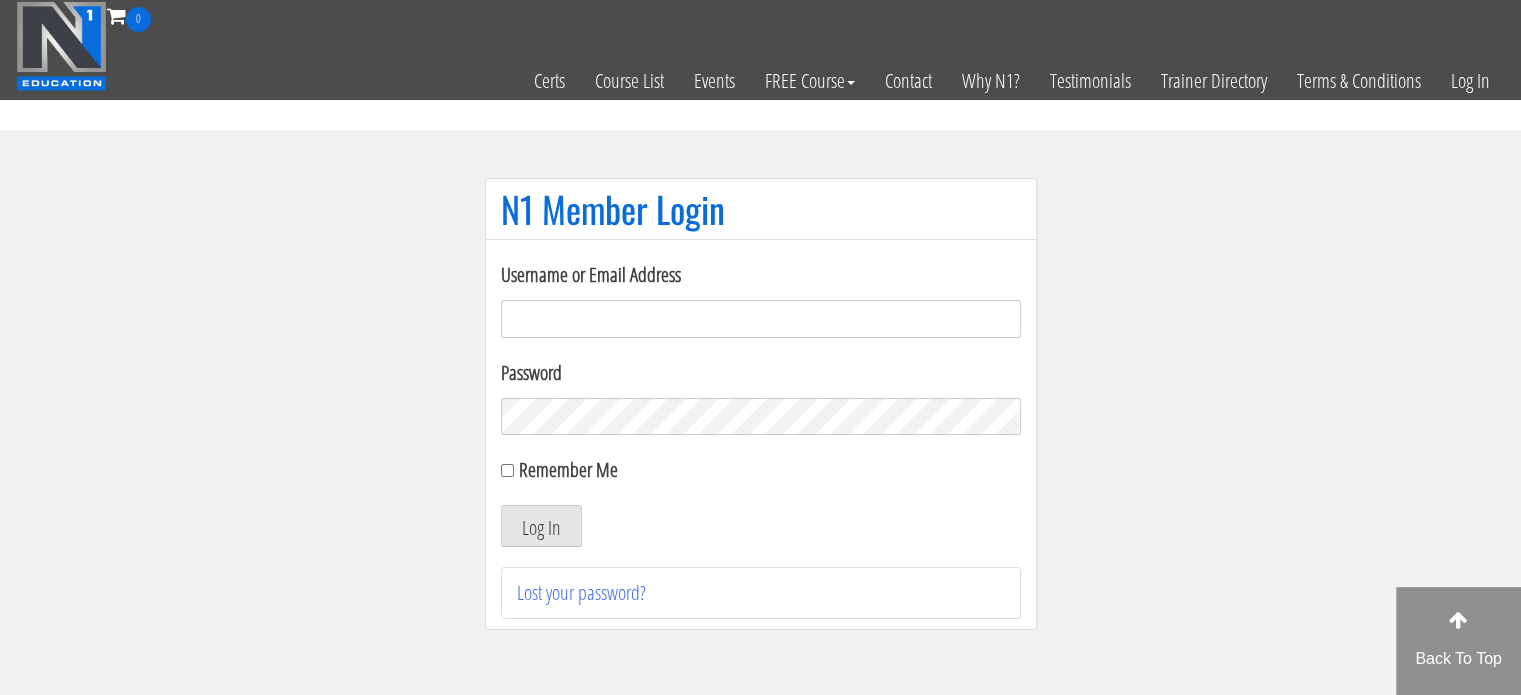 click on "Username or Email Address" at bounding box center (761, 319) 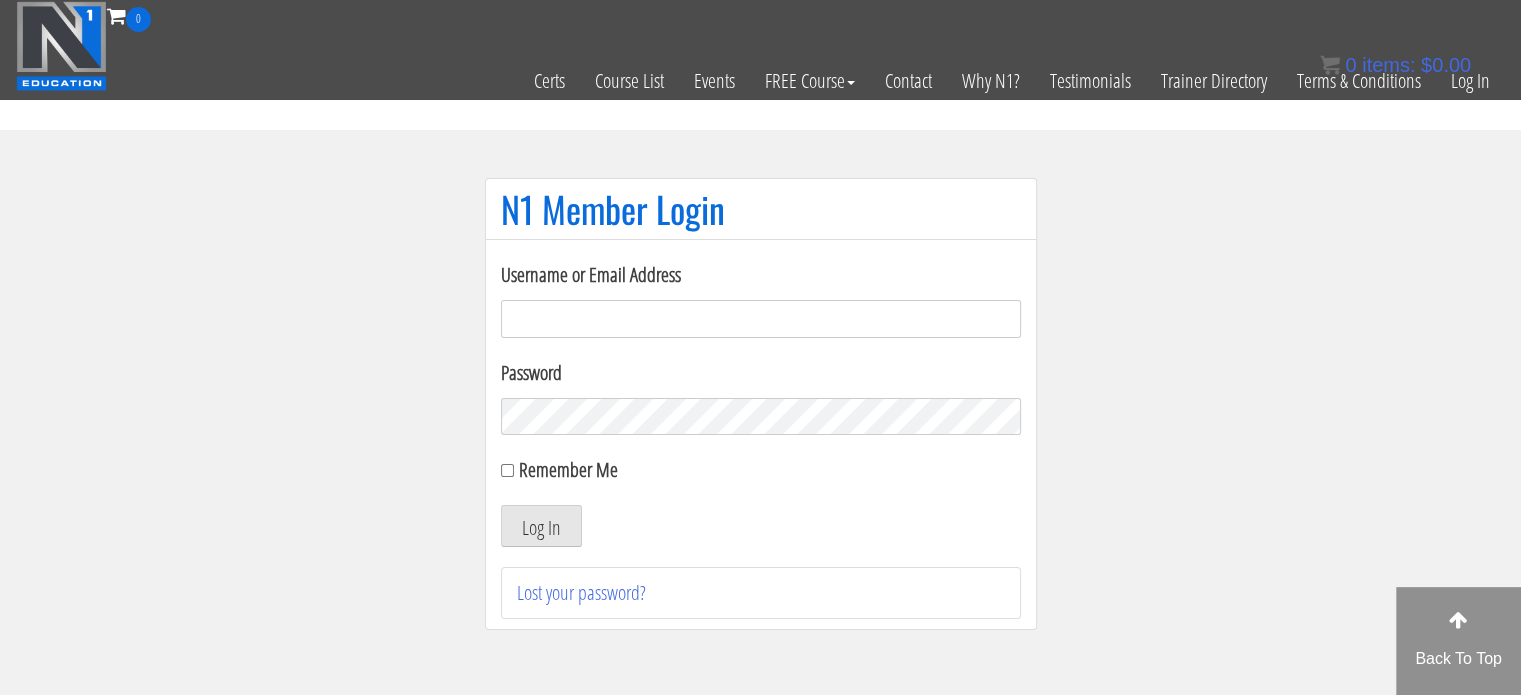click on "Username or Email Address" at bounding box center (761, 319) 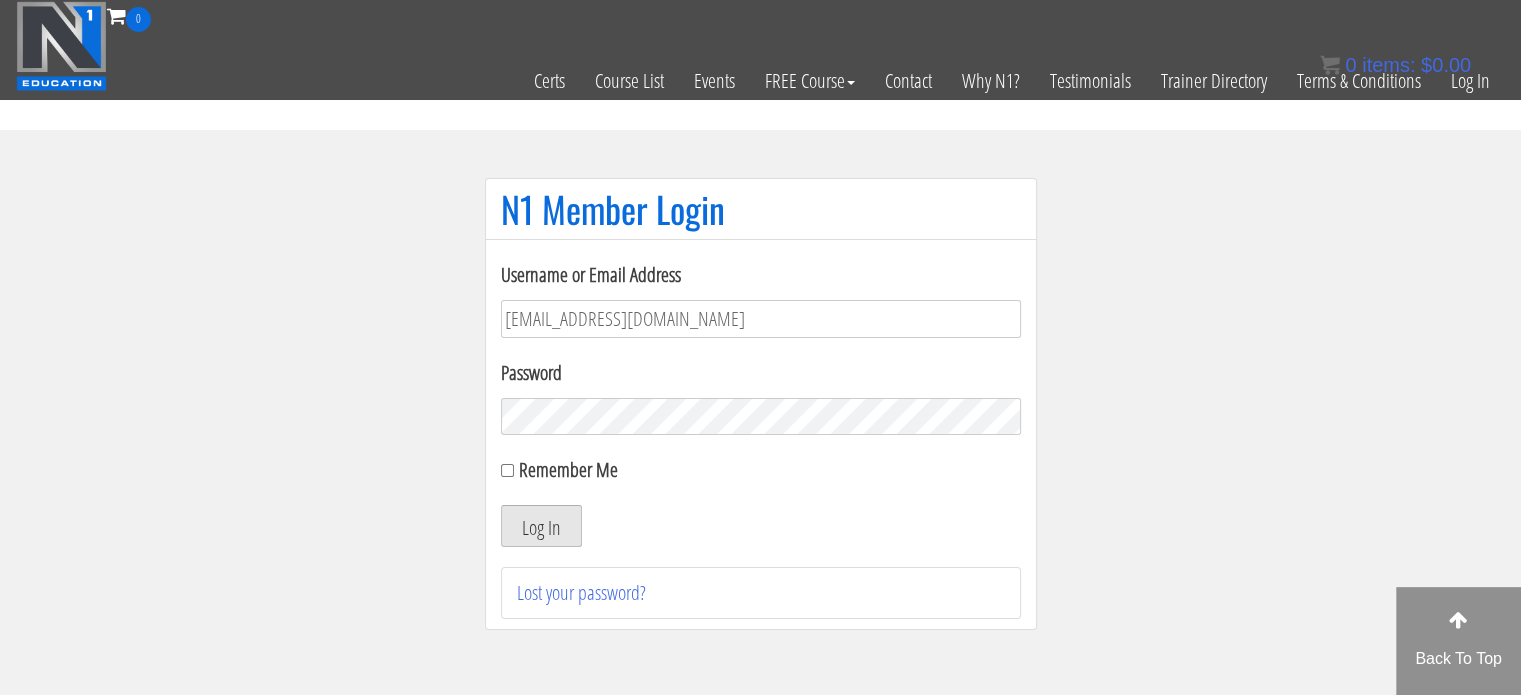 click on "Log In" at bounding box center [541, 526] 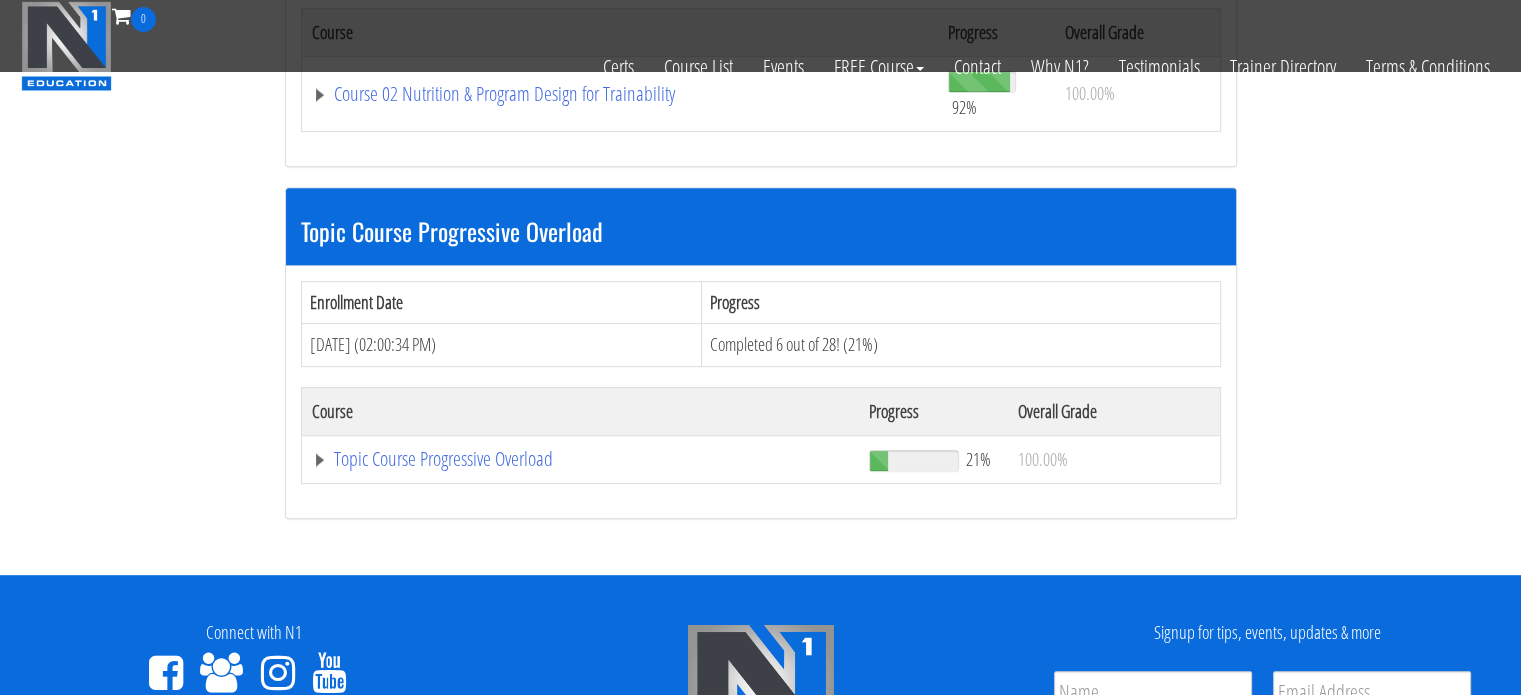 scroll, scrollTop: 842, scrollLeft: 0, axis: vertical 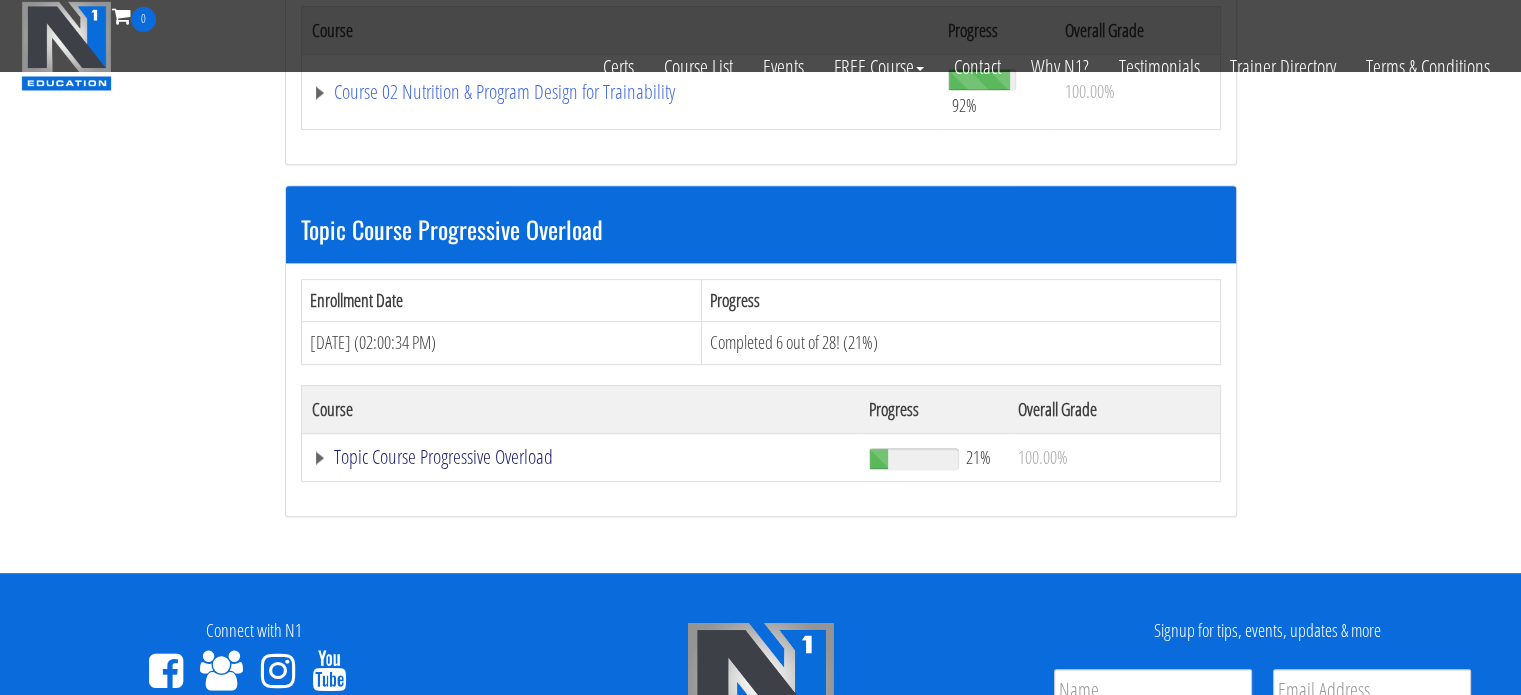 click on "Topic Course Progressive Overload" at bounding box center (588, -274) 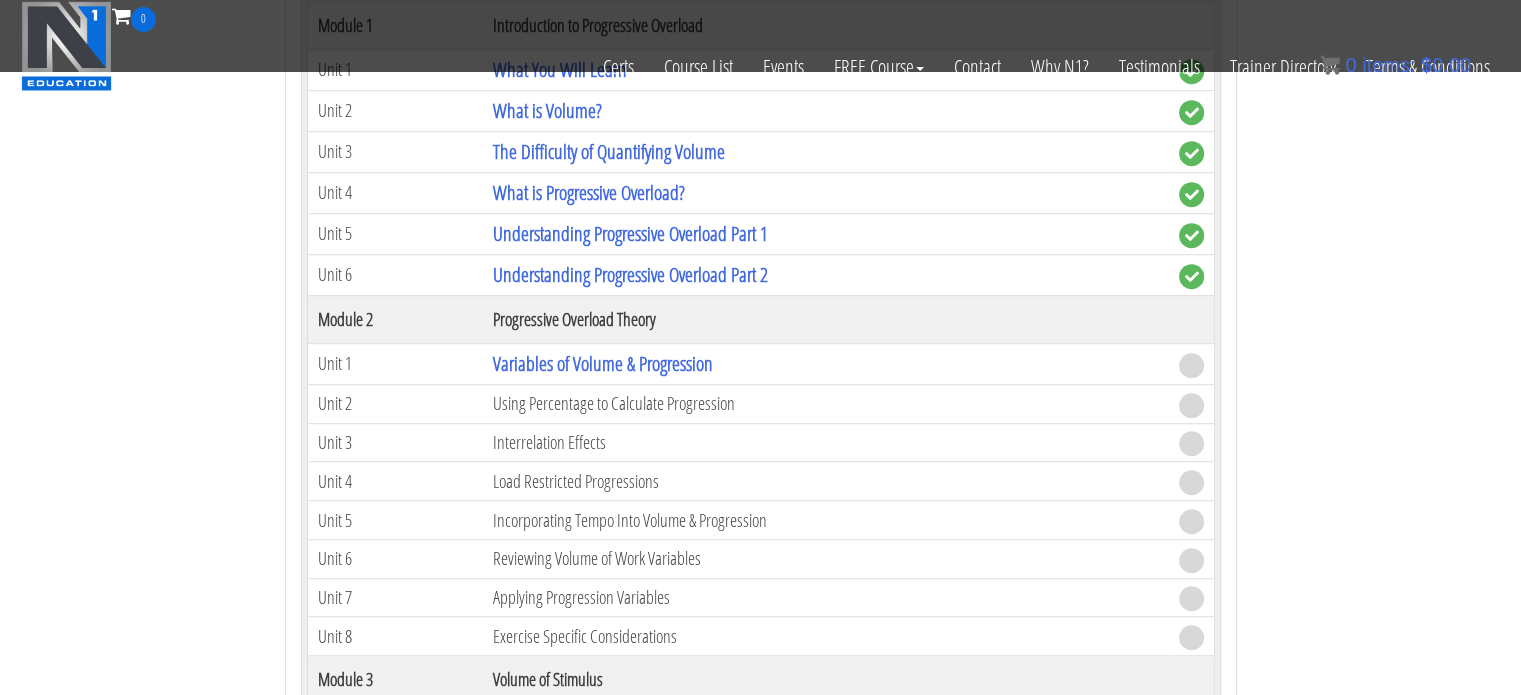 scroll, scrollTop: 1330, scrollLeft: 0, axis: vertical 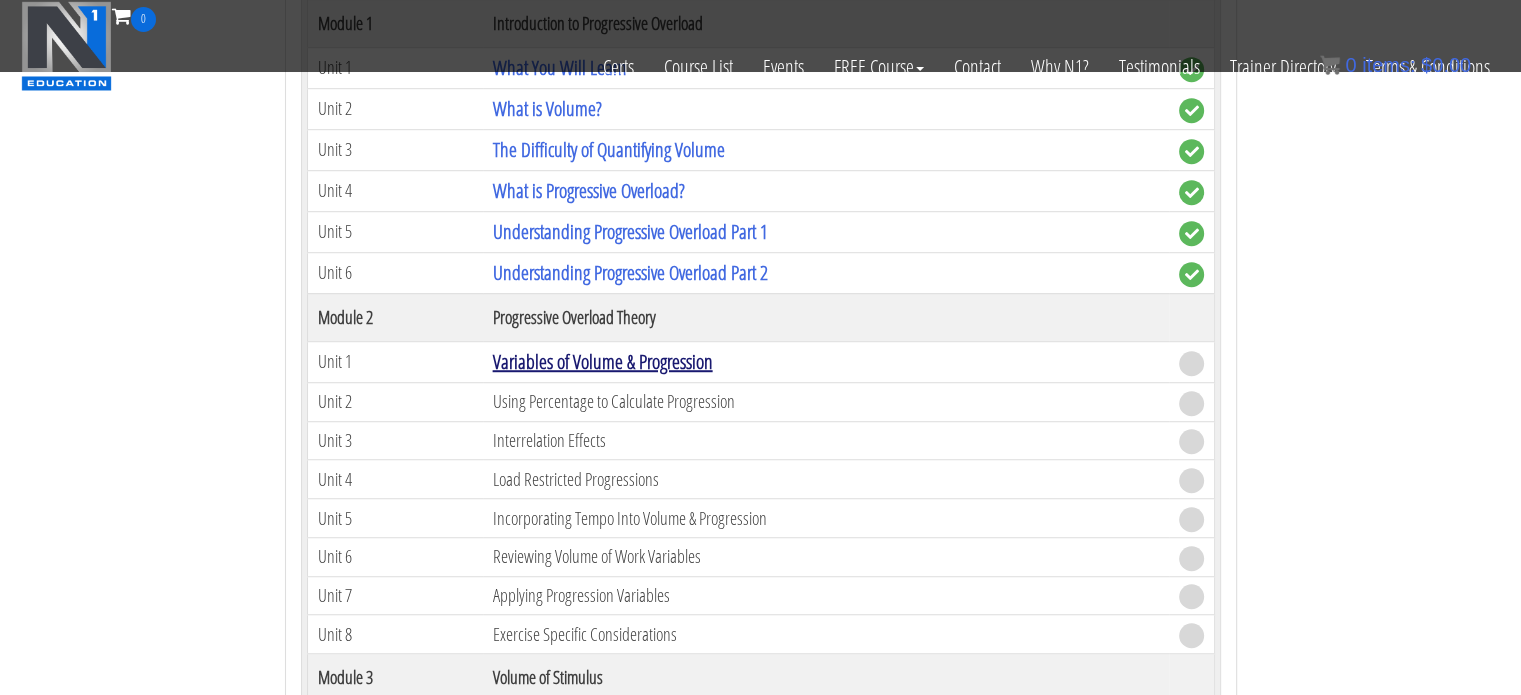 click on "Variables of Volume & Progression" at bounding box center (603, 361) 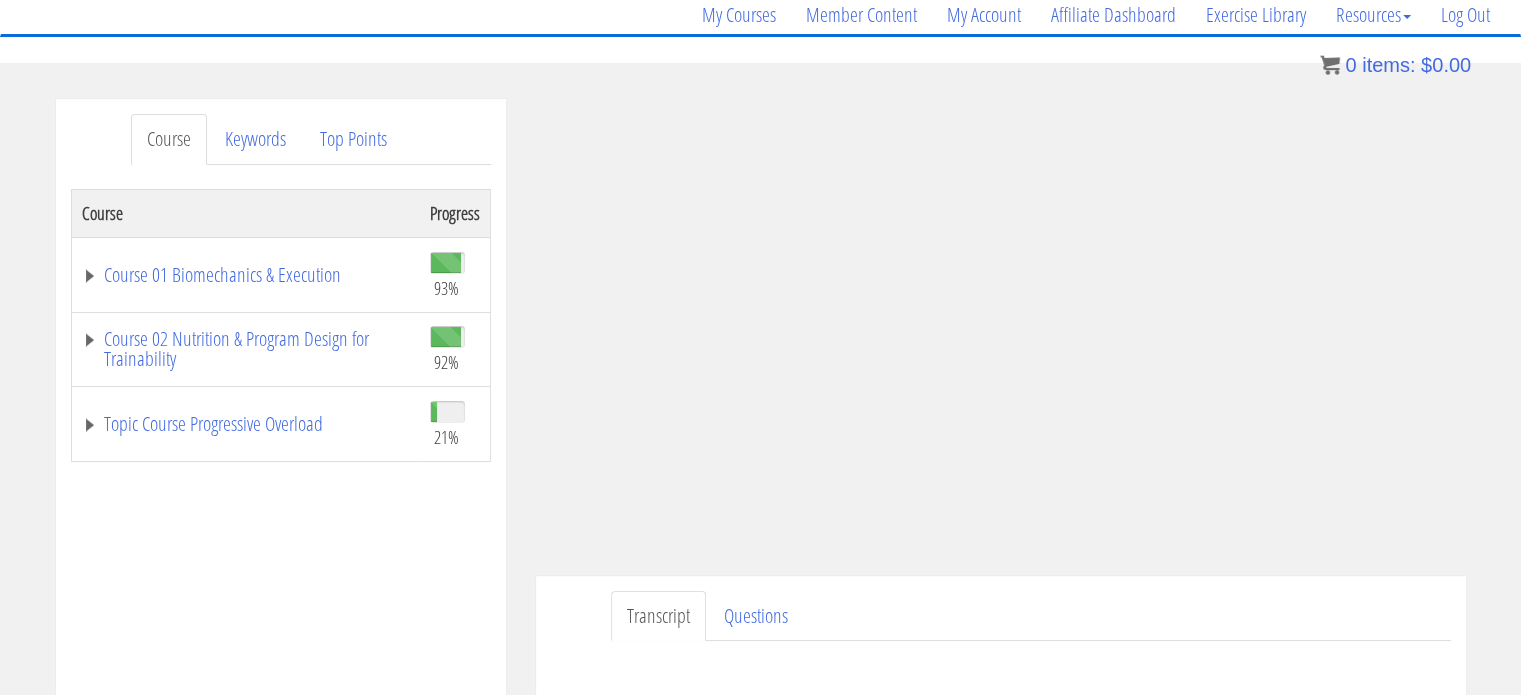 scroll, scrollTop: 140, scrollLeft: 0, axis: vertical 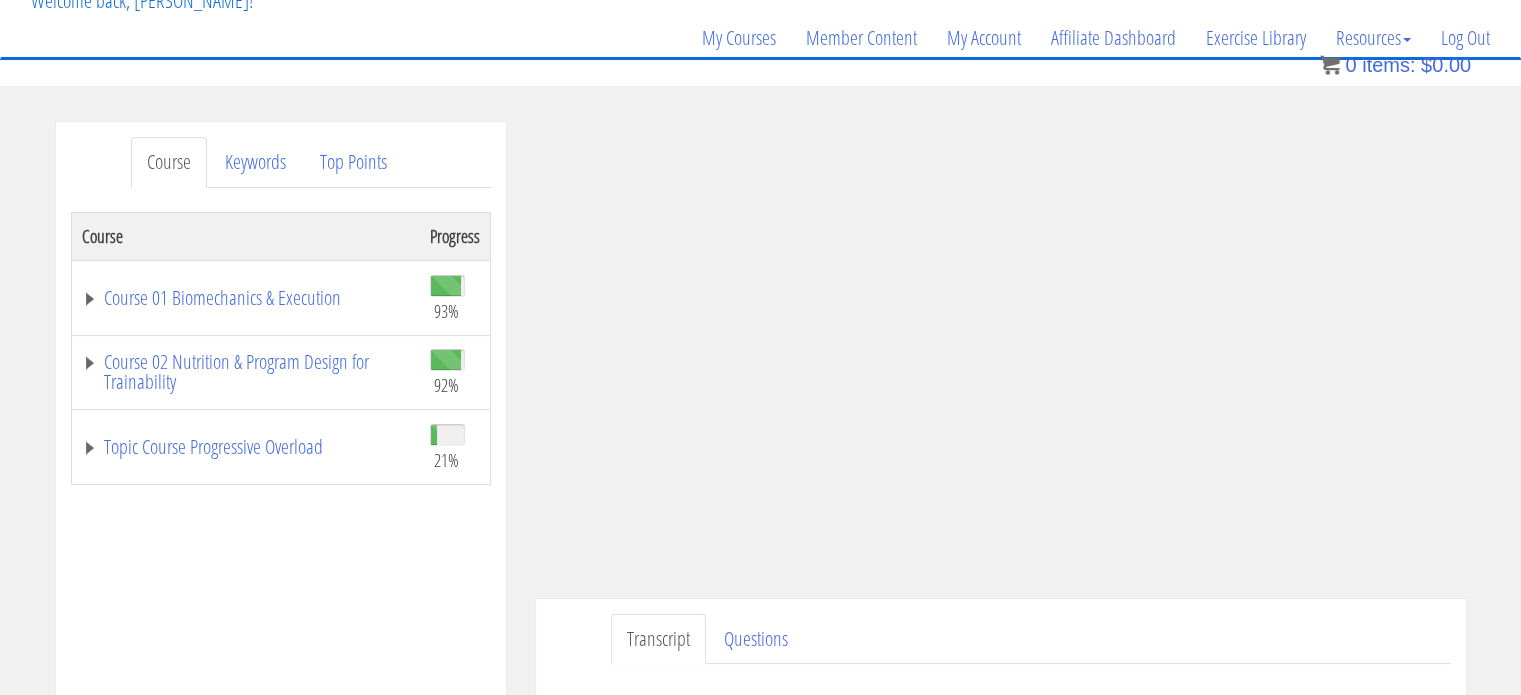 click on "Transcript
Questions" at bounding box center [1031, 639] 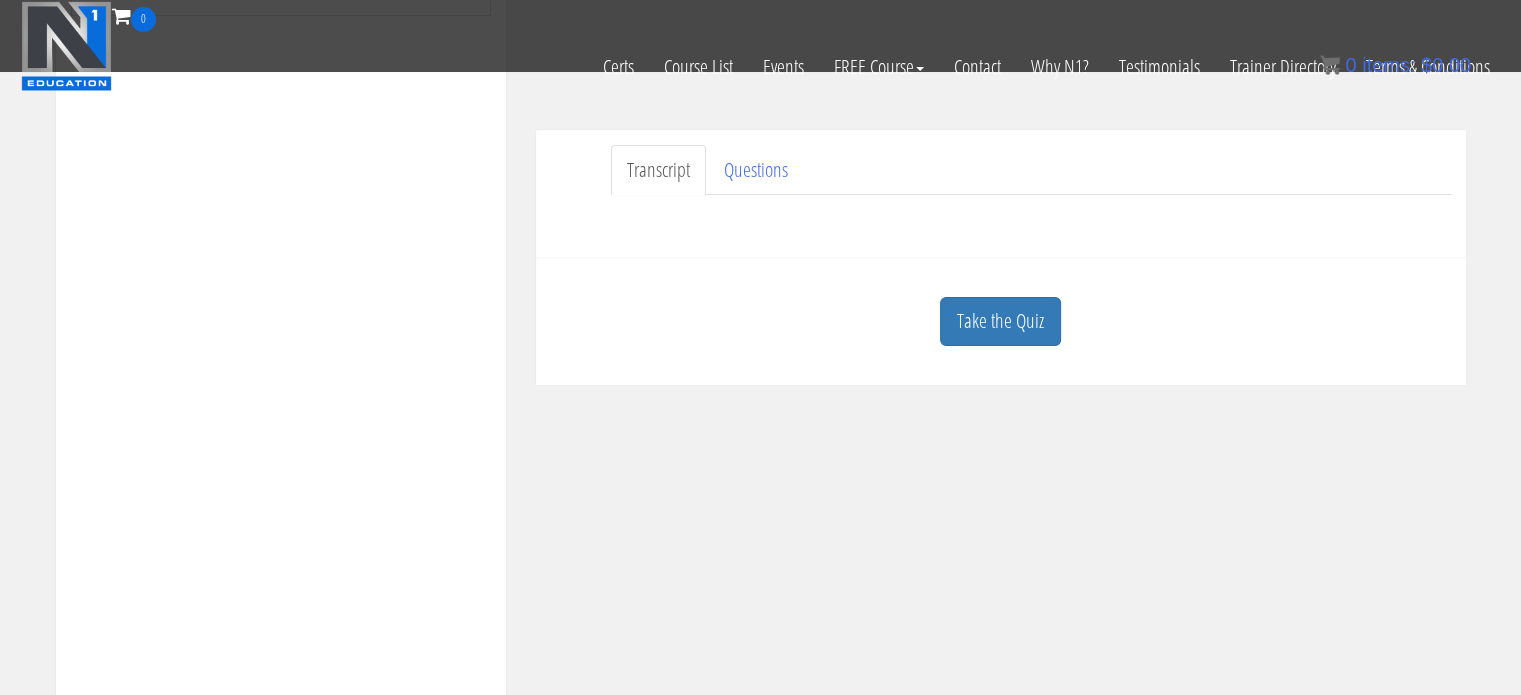 scroll, scrollTop: 490, scrollLeft: 0, axis: vertical 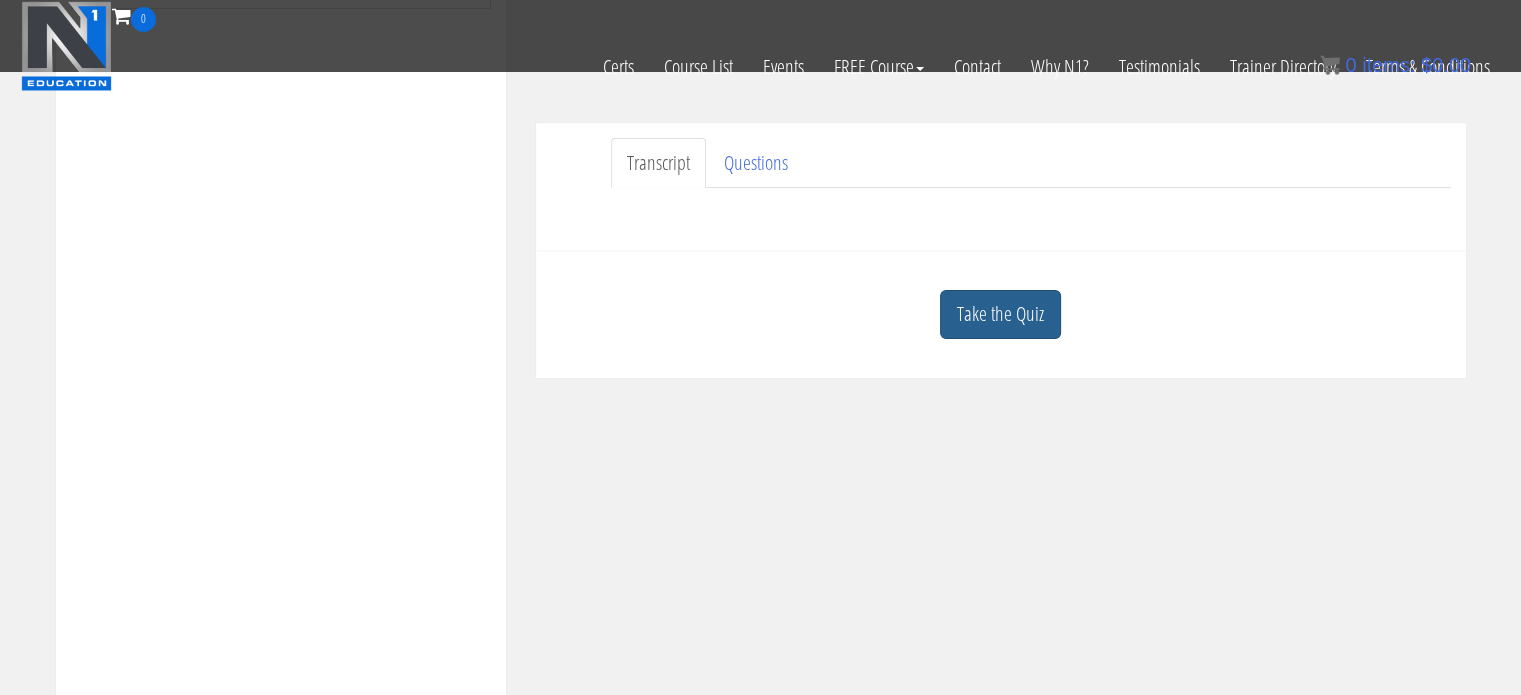 click on "Take the Quiz" at bounding box center (1000, 314) 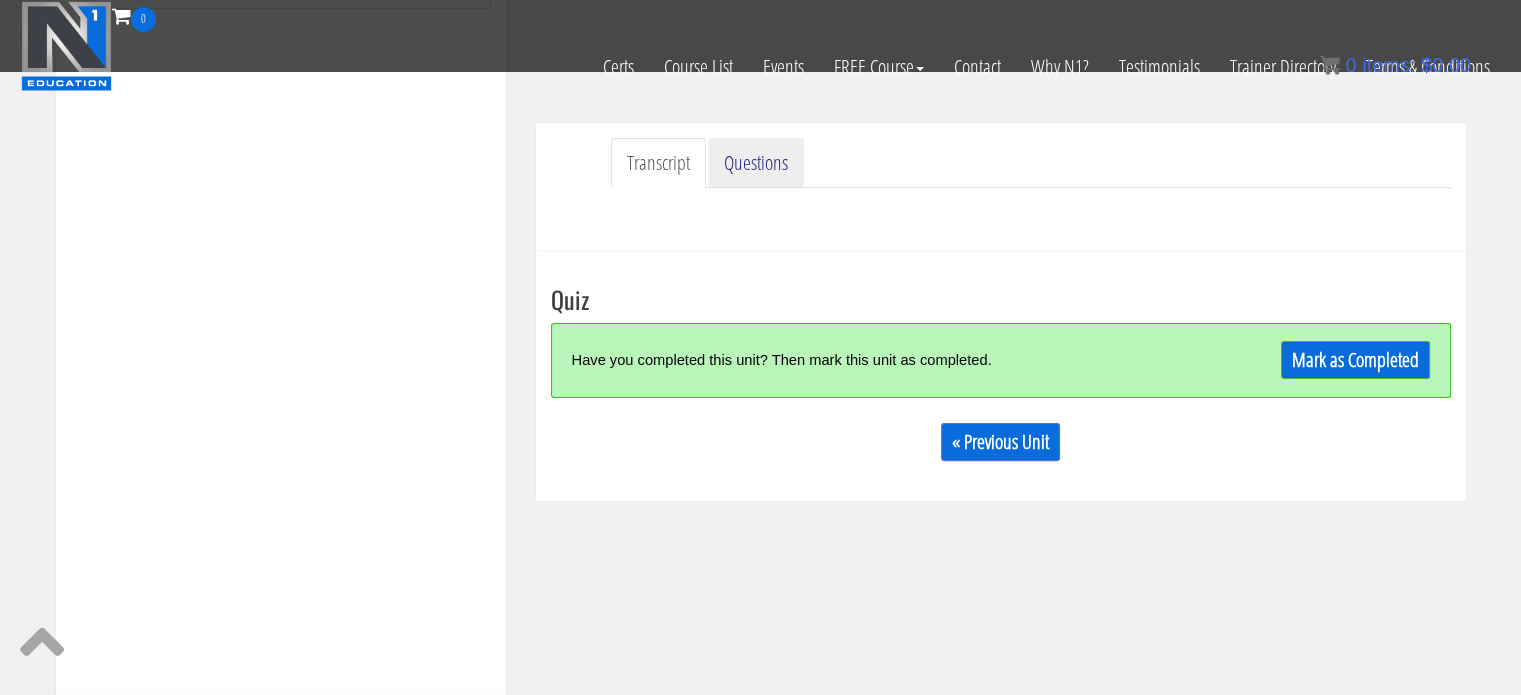 click on "Questions" at bounding box center (756, 163) 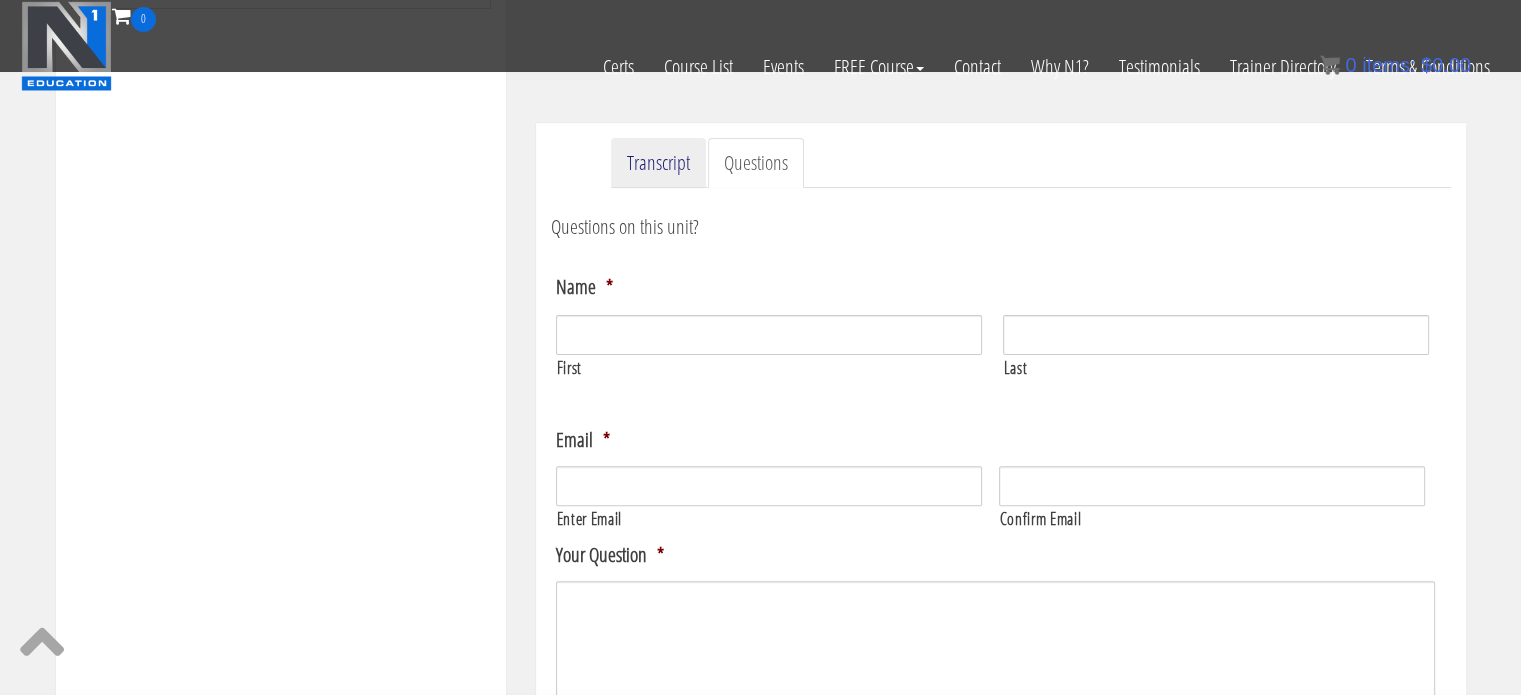 click on "Transcript" at bounding box center [658, 163] 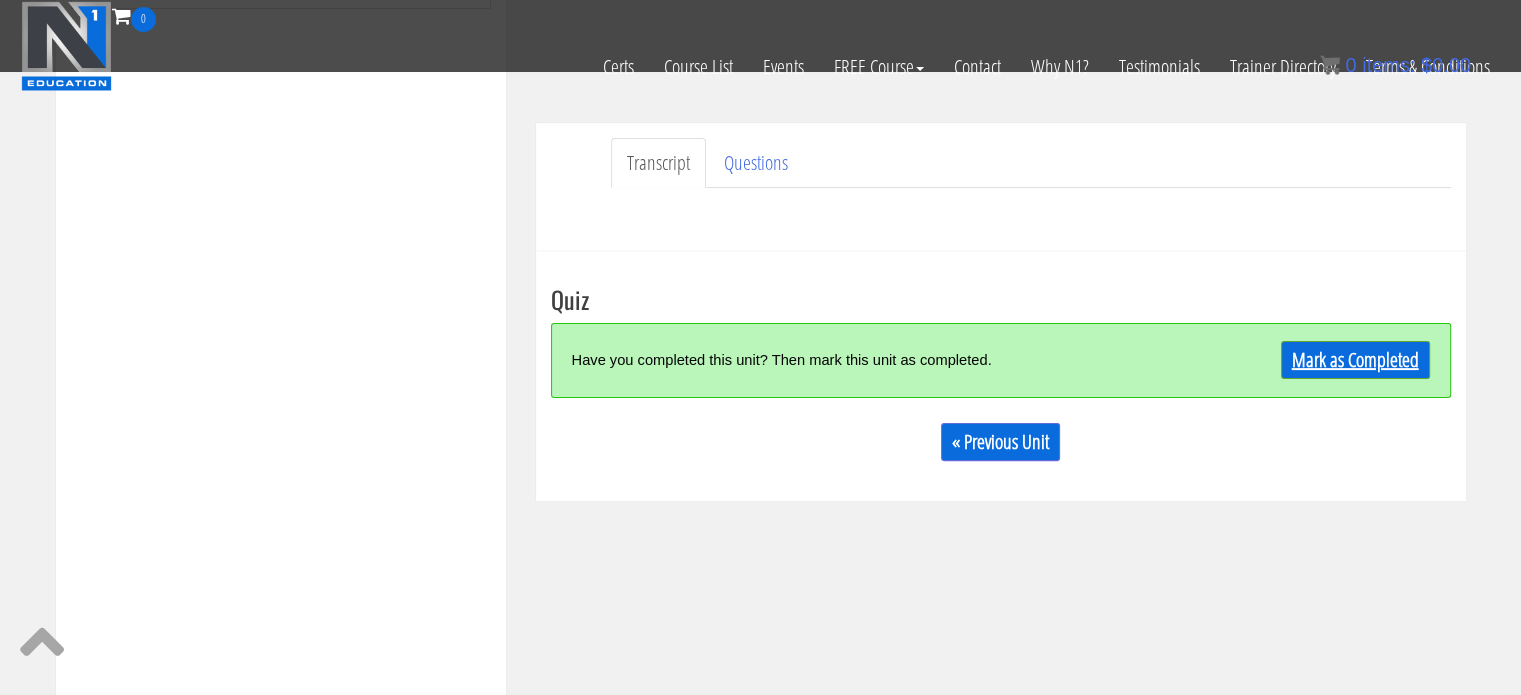 click on "Mark as Completed" at bounding box center (1355, 360) 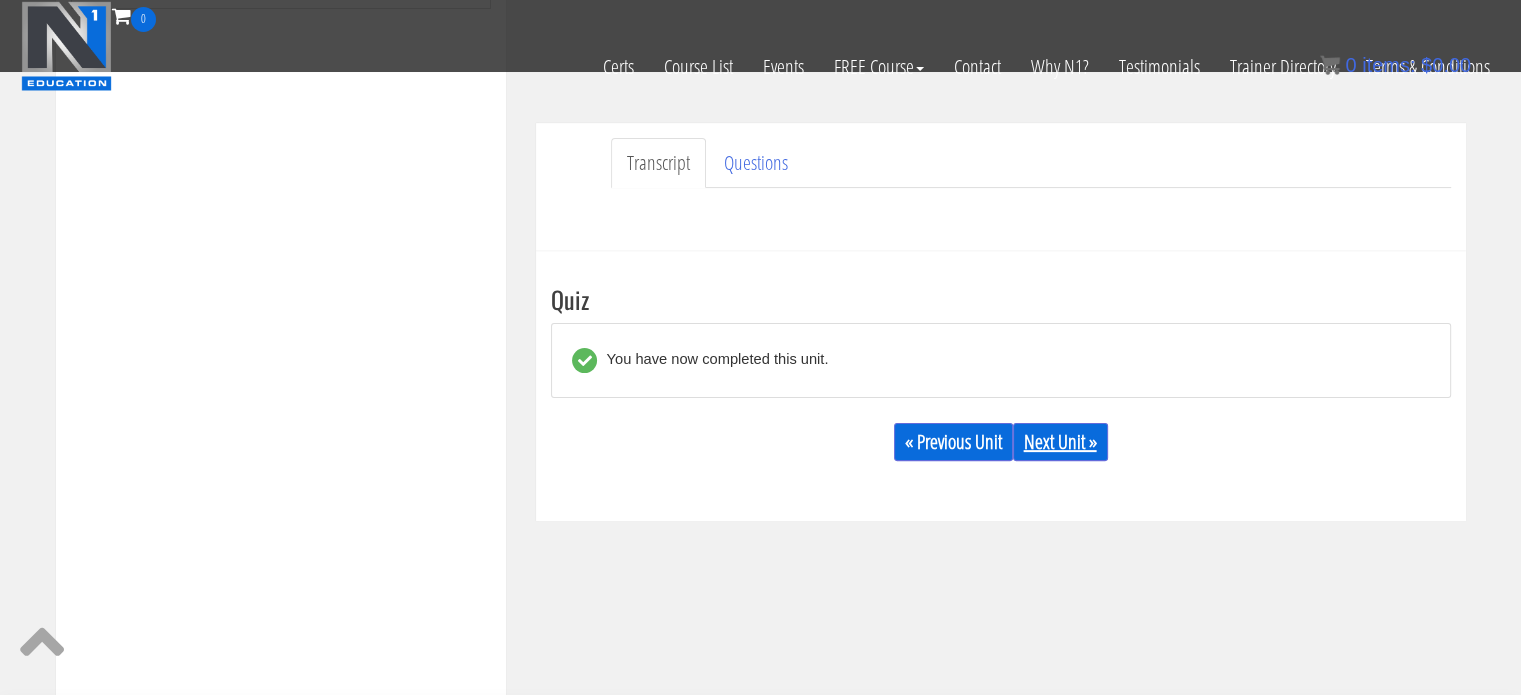click on "Next Unit »" at bounding box center [1060, 442] 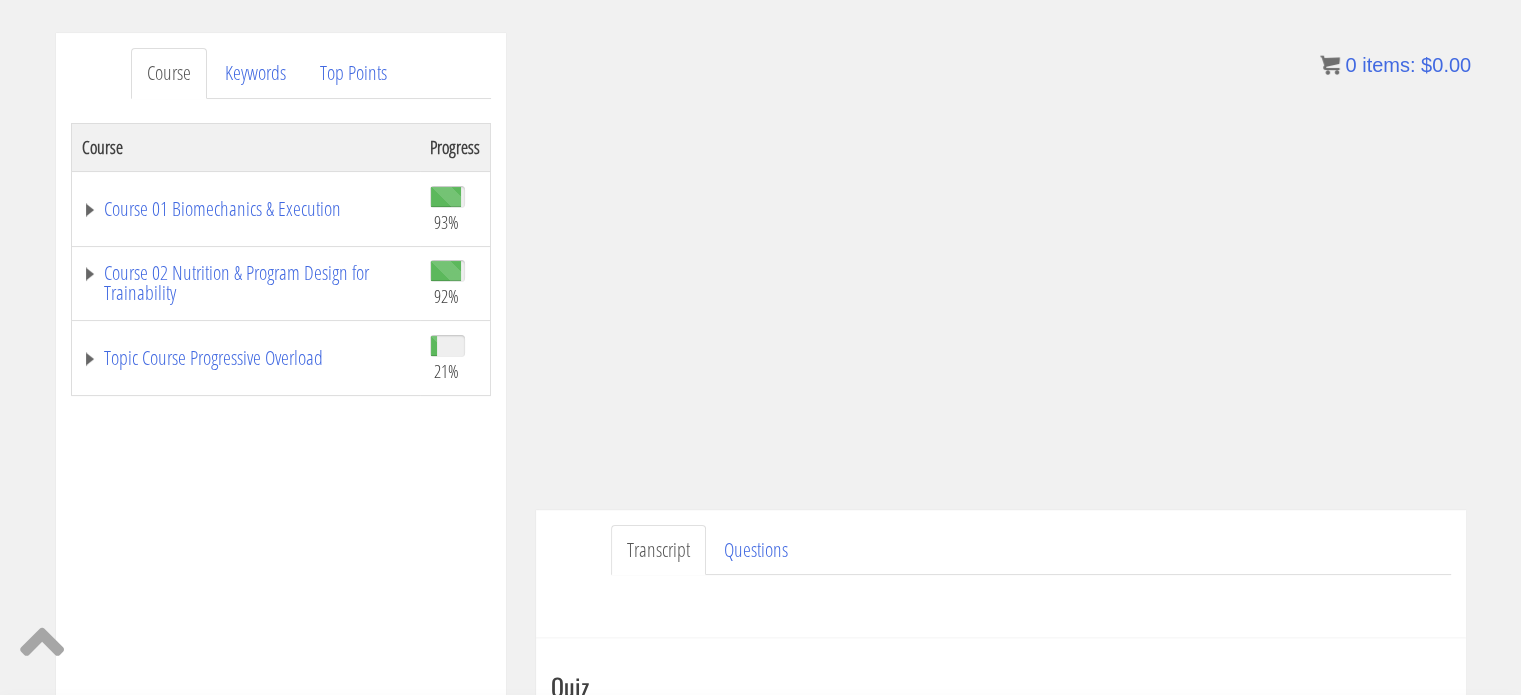 scroll, scrollTop: 230, scrollLeft: 0, axis: vertical 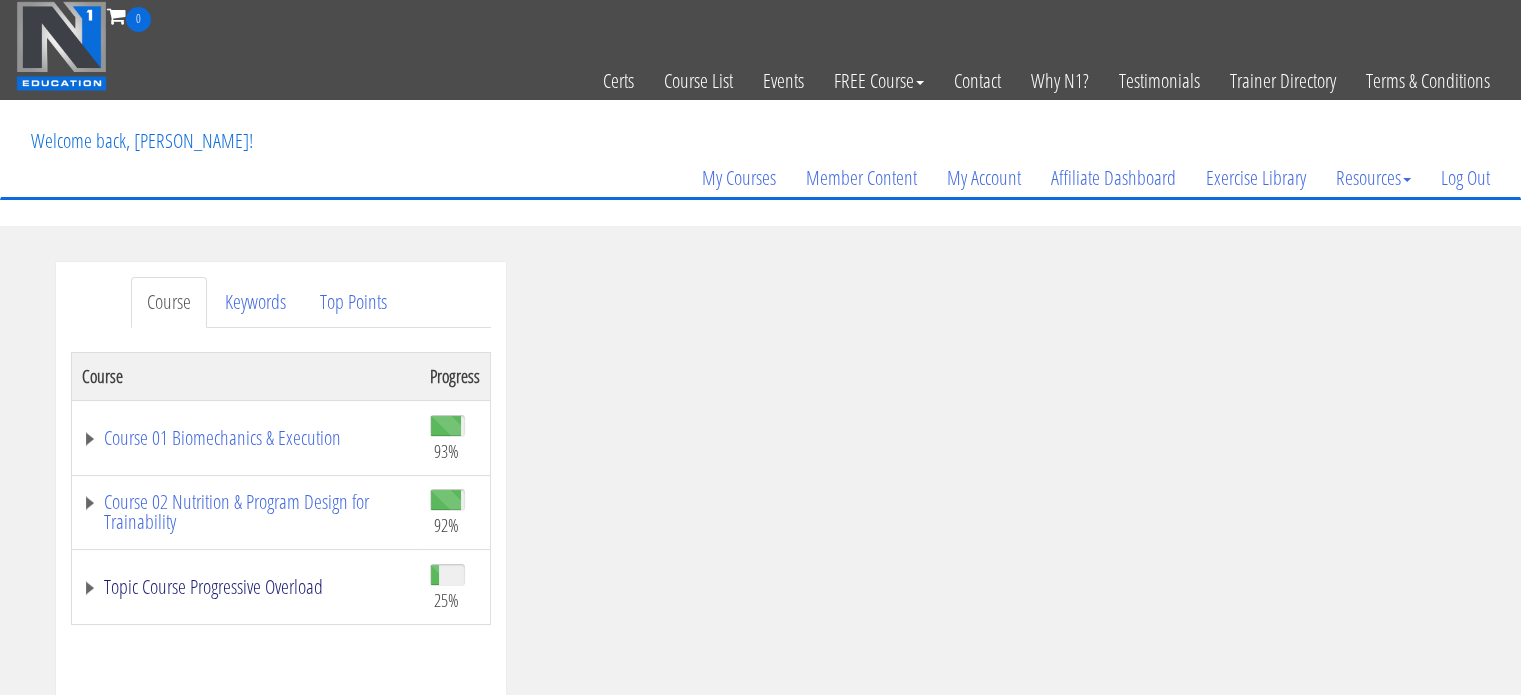 click on "Topic Course Progressive Overload" at bounding box center [246, 587] 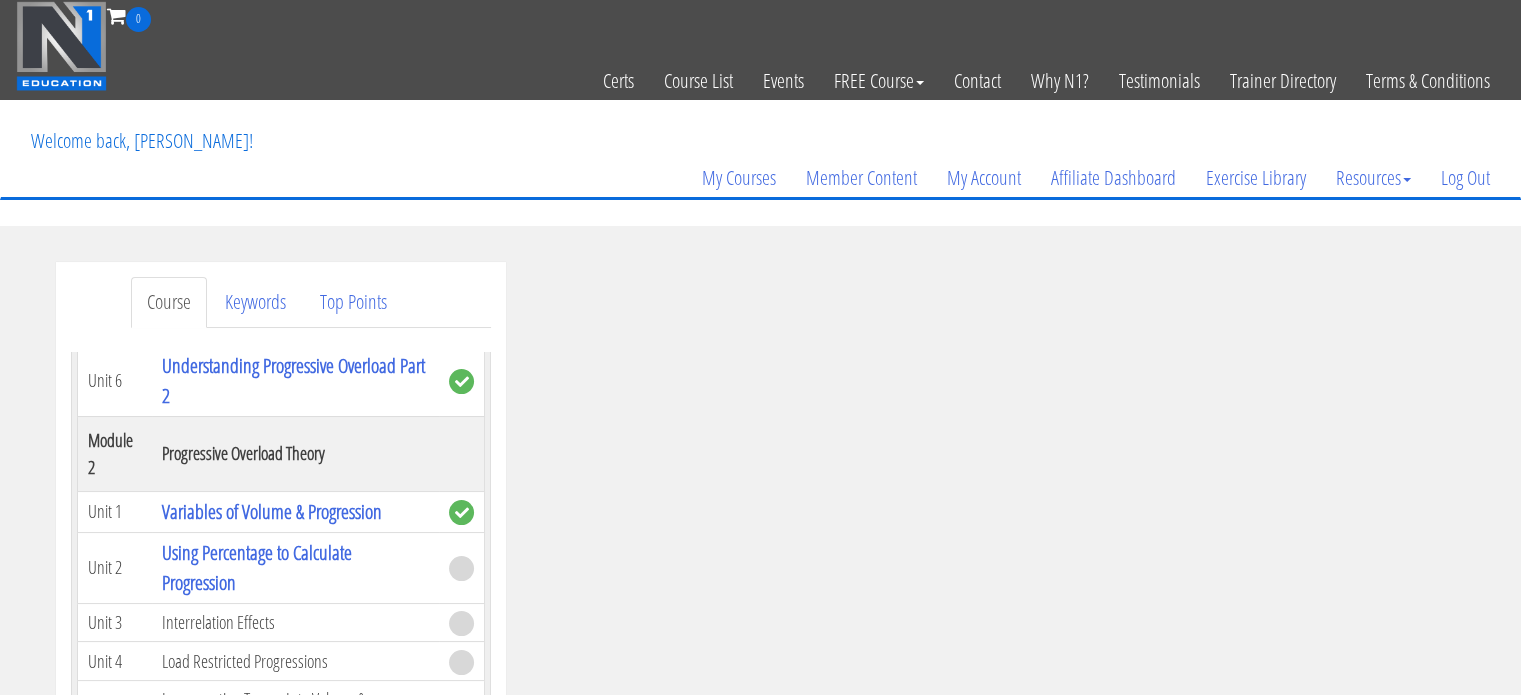 scroll, scrollTop: 600, scrollLeft: 0, axis: vertical 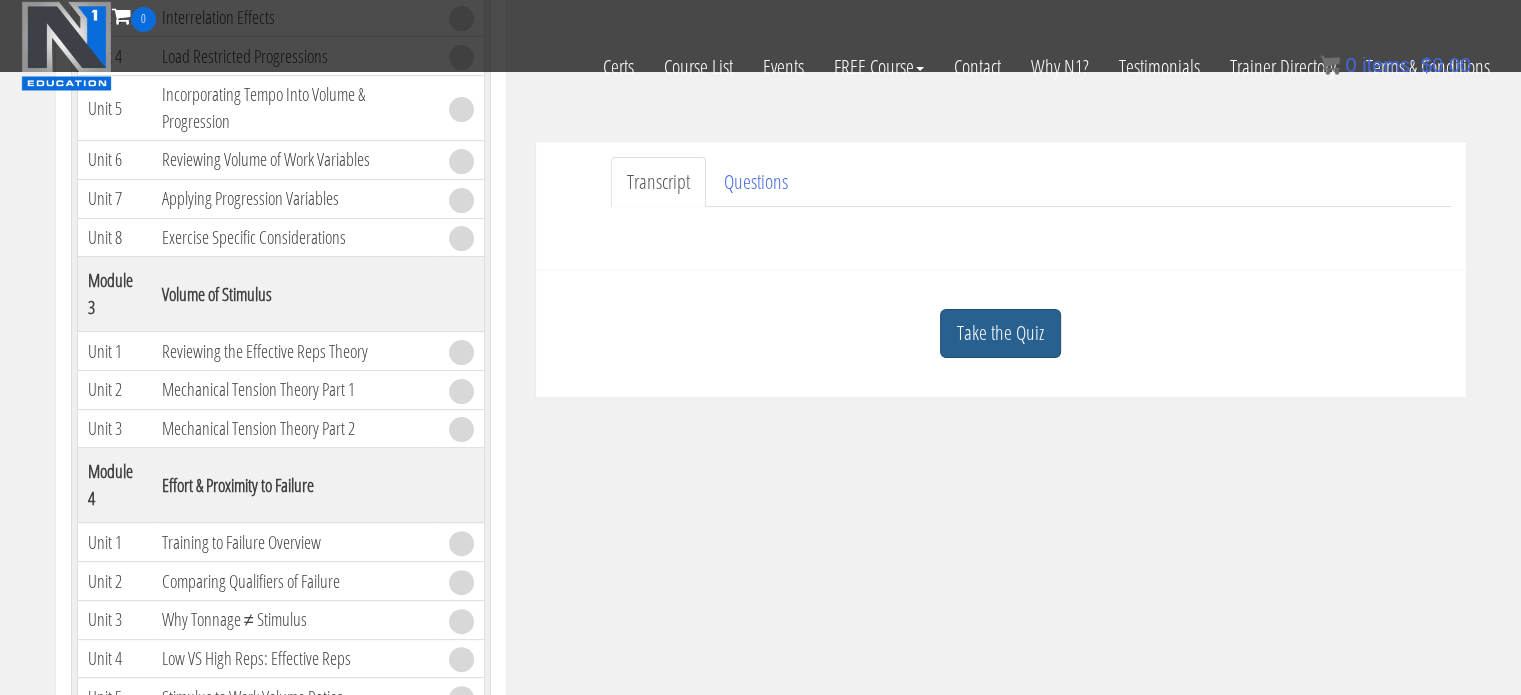 click on "Take the Quiz" at bounding box center [1000, 333] 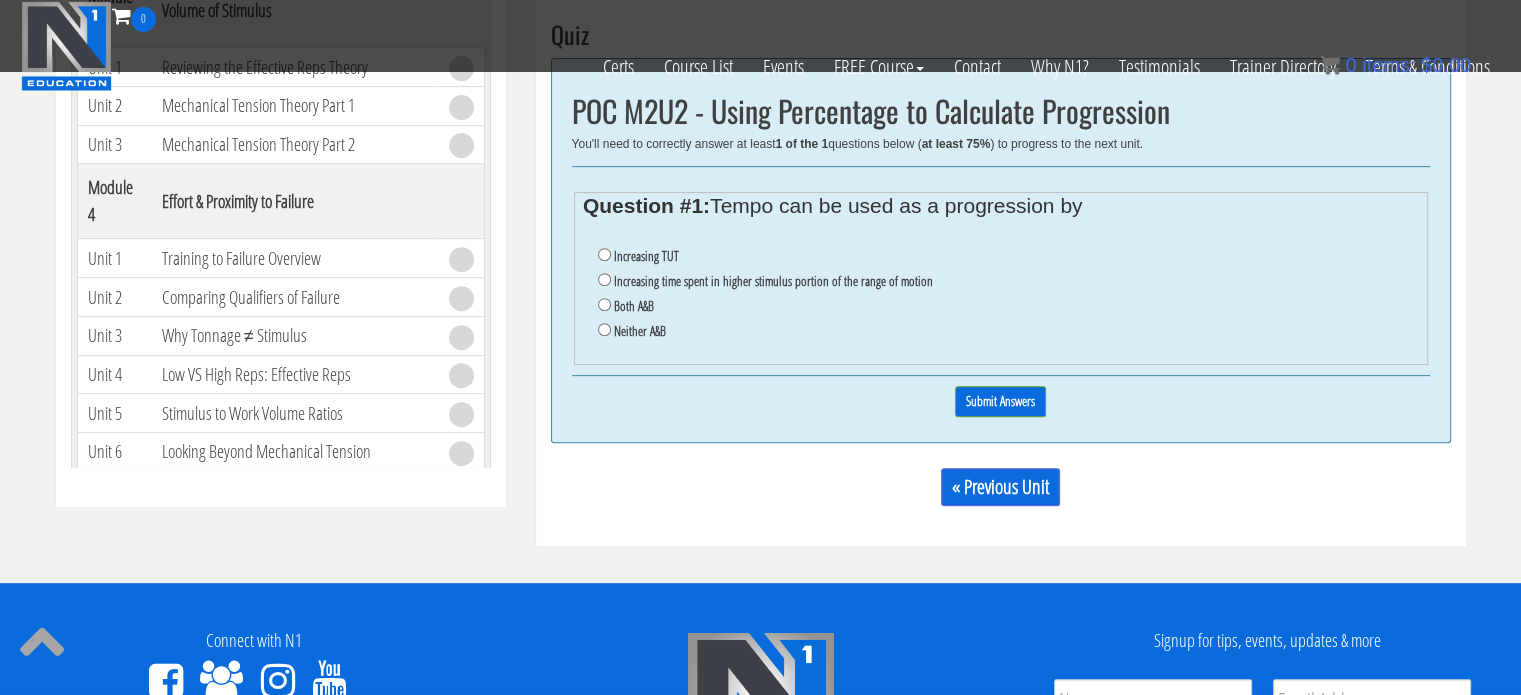 scroll, scrollTop: 778, scrollLeft: 0, axis: vertical 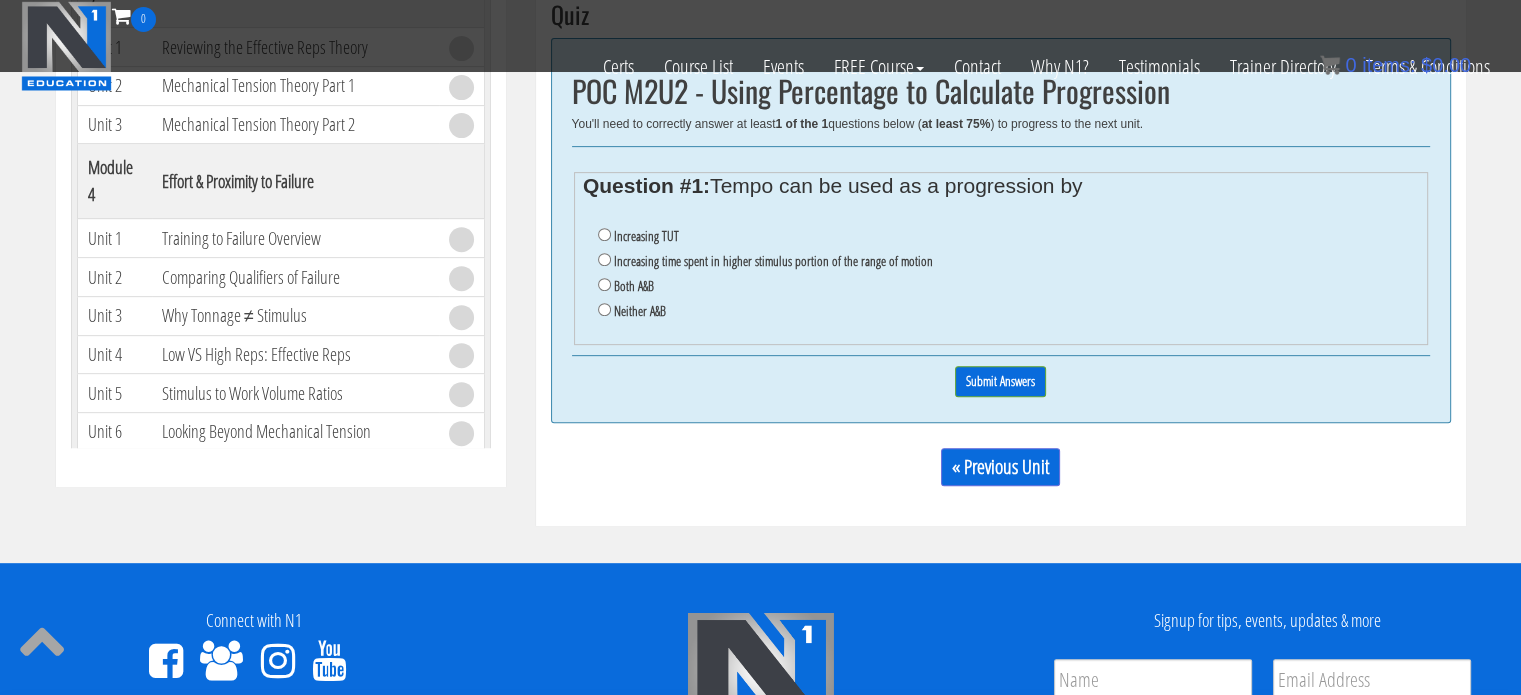 click on "Both A&B" at bounding box center (1008, 286) 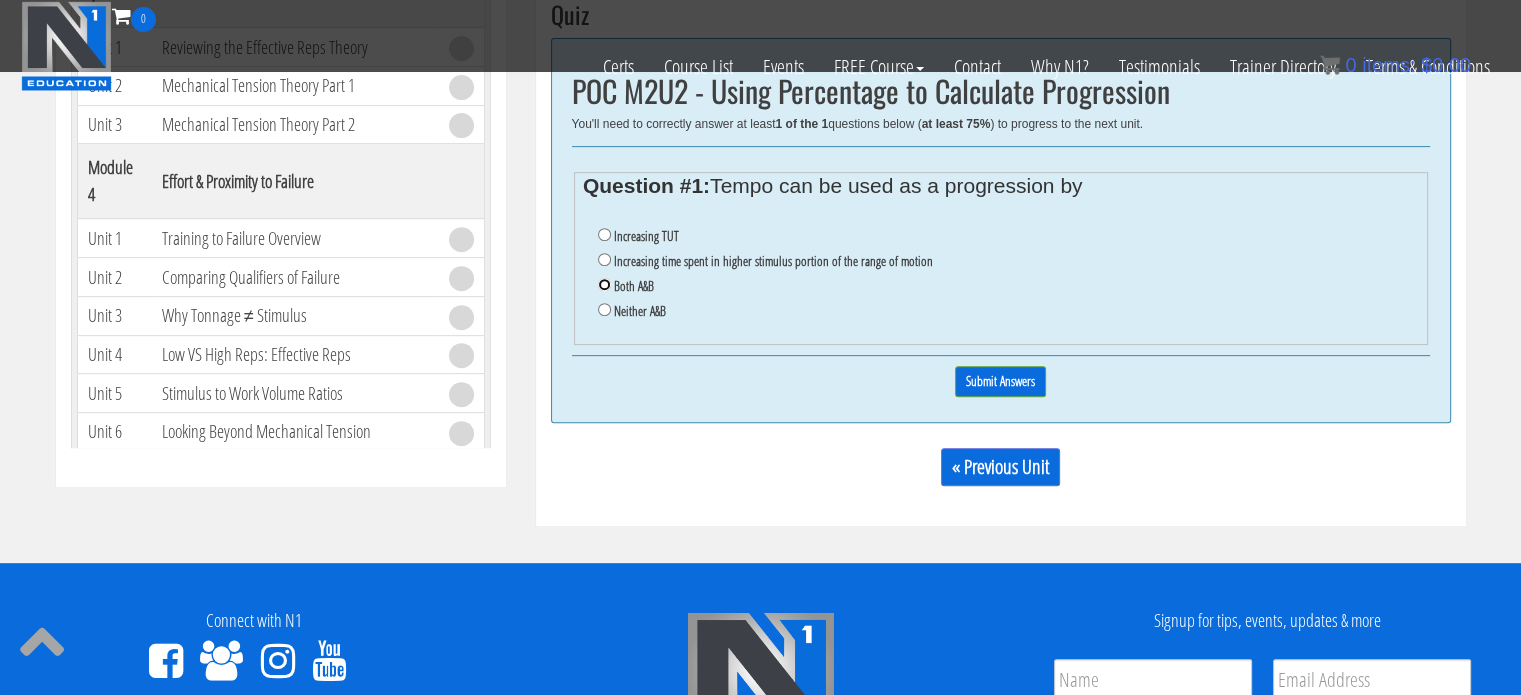click on "Both A&B" at bounding box center (604, 284) 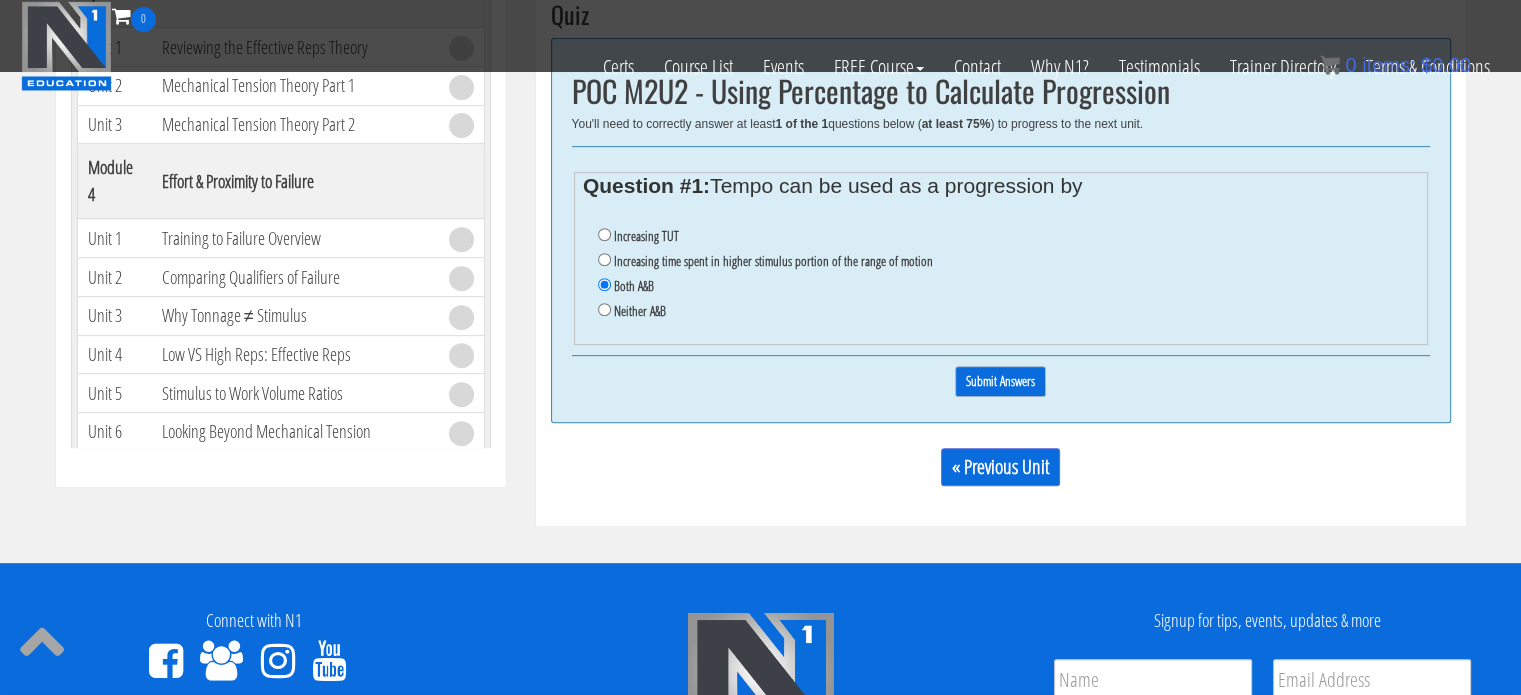 click on "Submit Answers" at bounding box center (1000, 381) 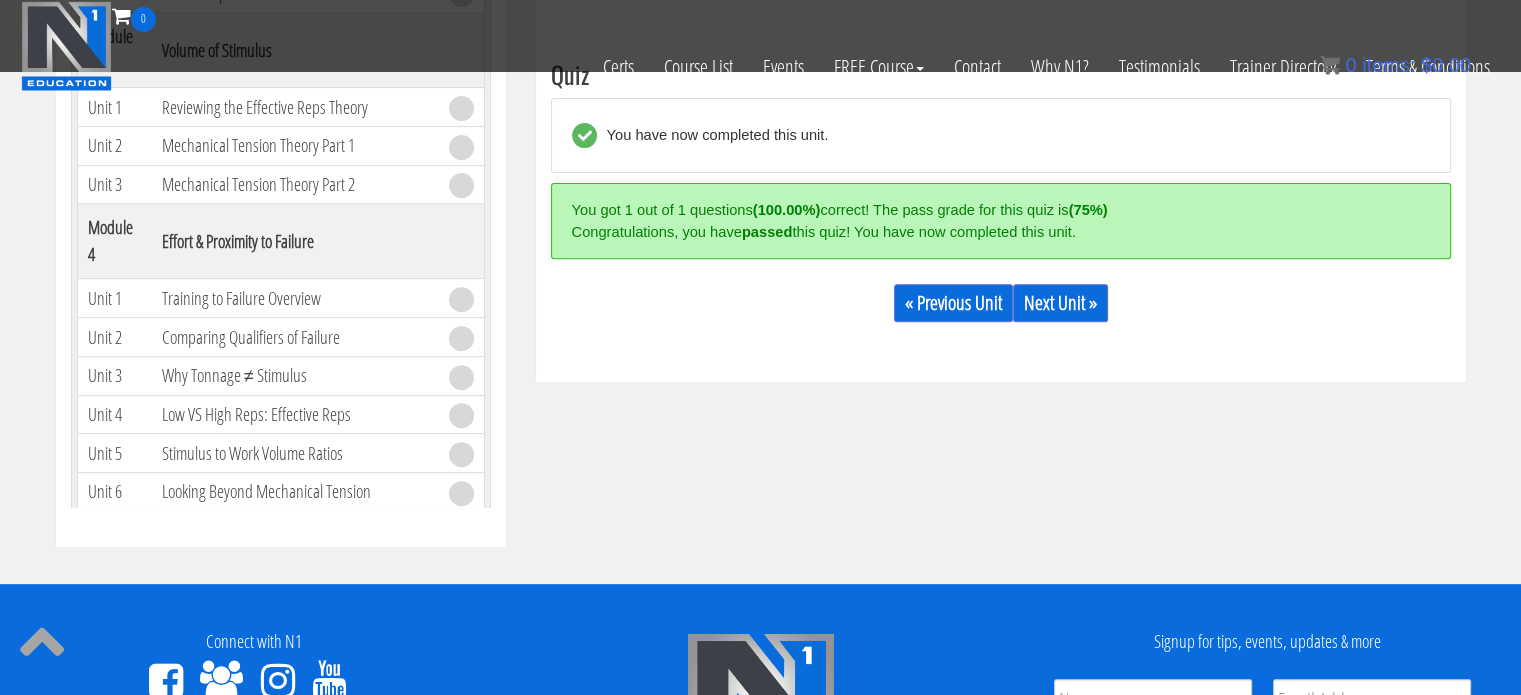scroll, scrollTop: 715, scrollLeft: 0, axis: vertical 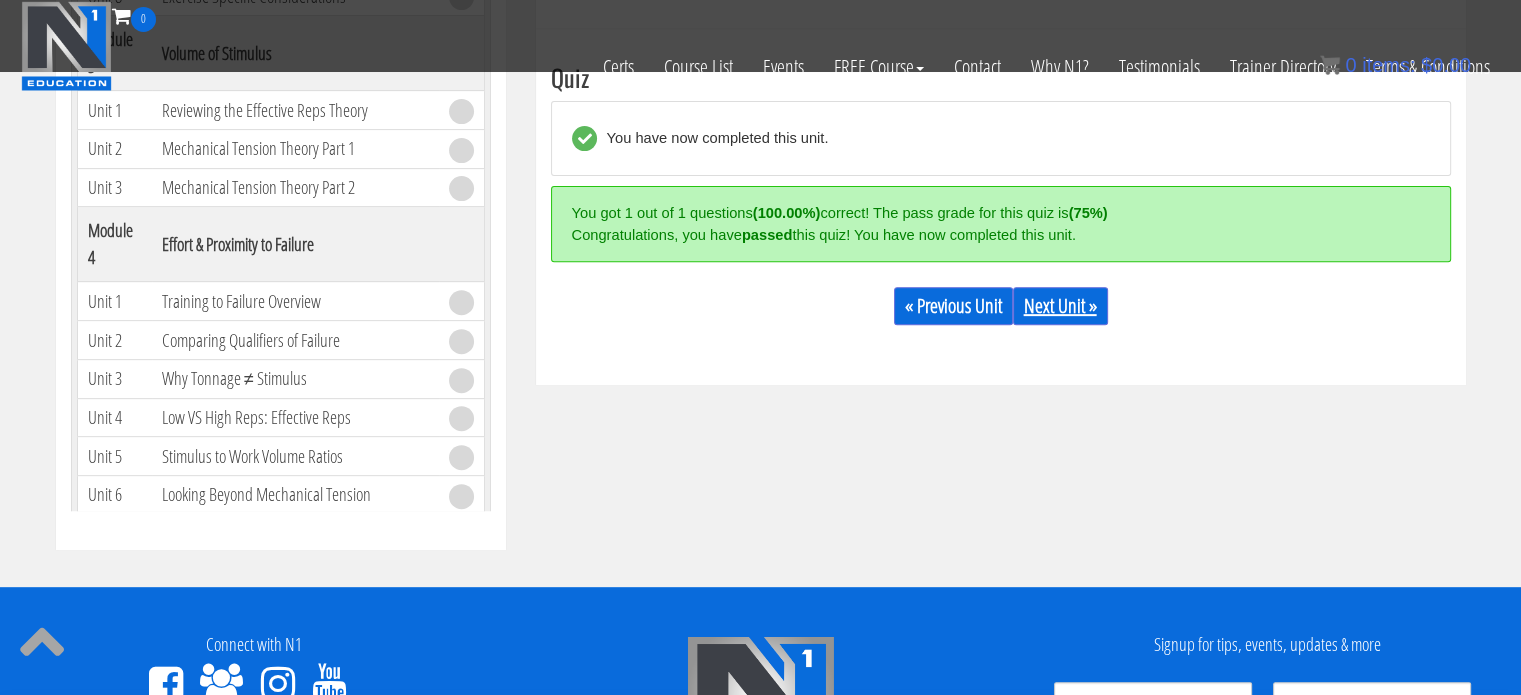 click on "Next Unit »" at bounding box center [1060, 306] 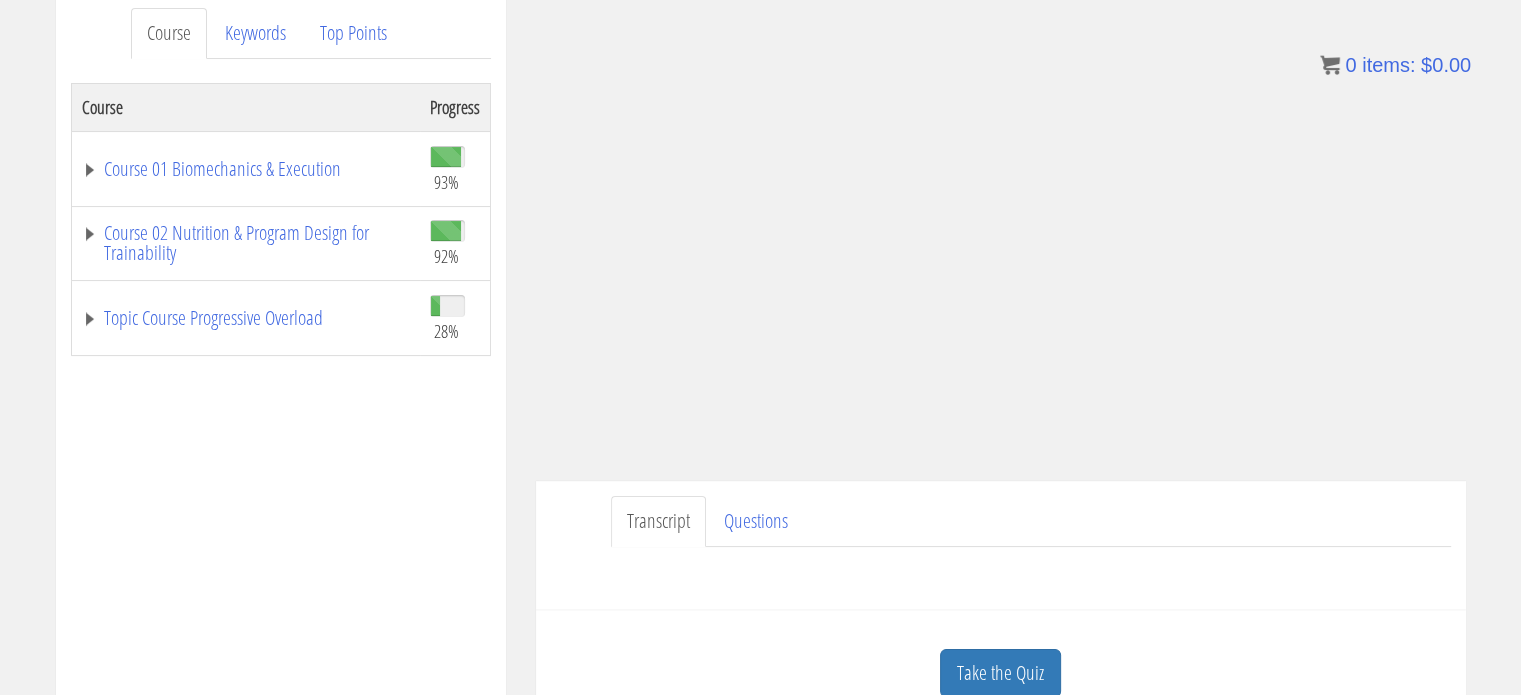 scroll, scrollTop: 276, scrollLeft: 0, axis: vertical 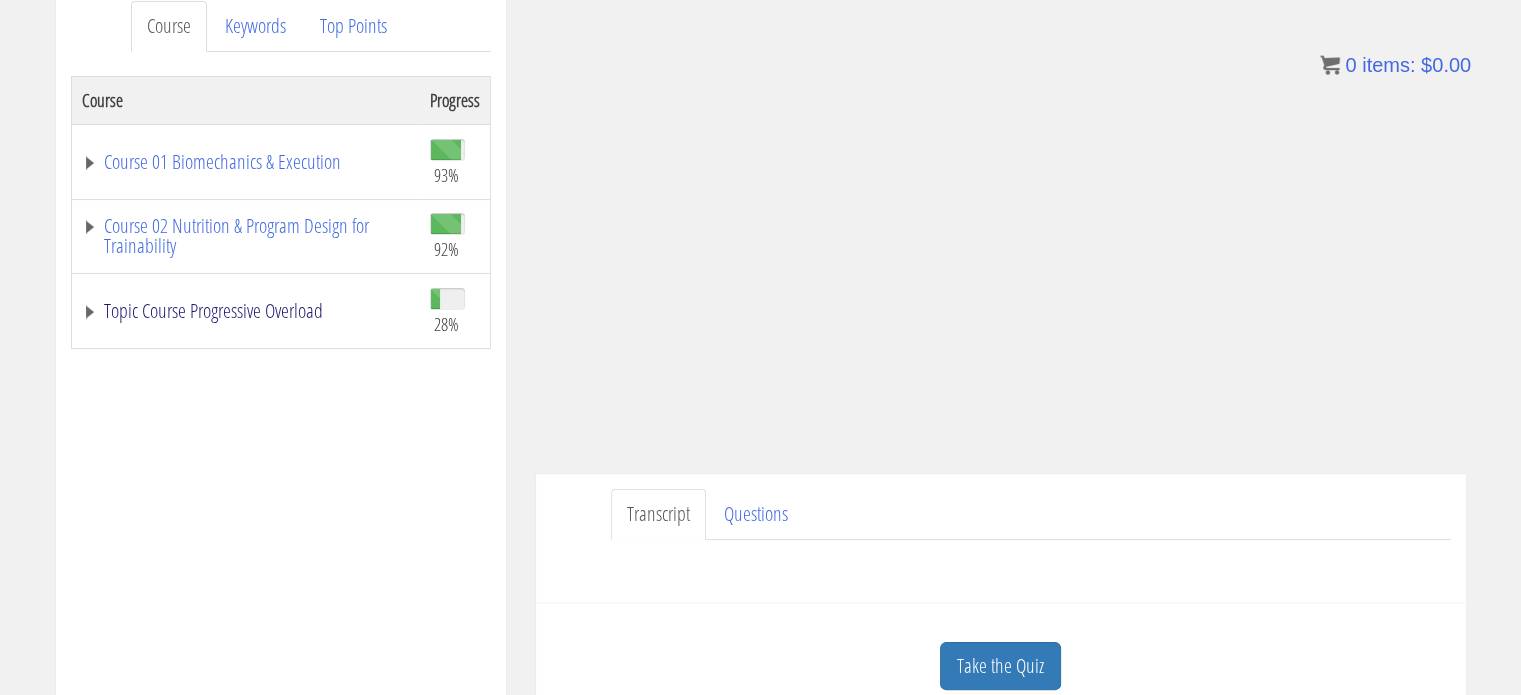 click on "Topic Course Progressive Overload" at bounding box center (246, 311) 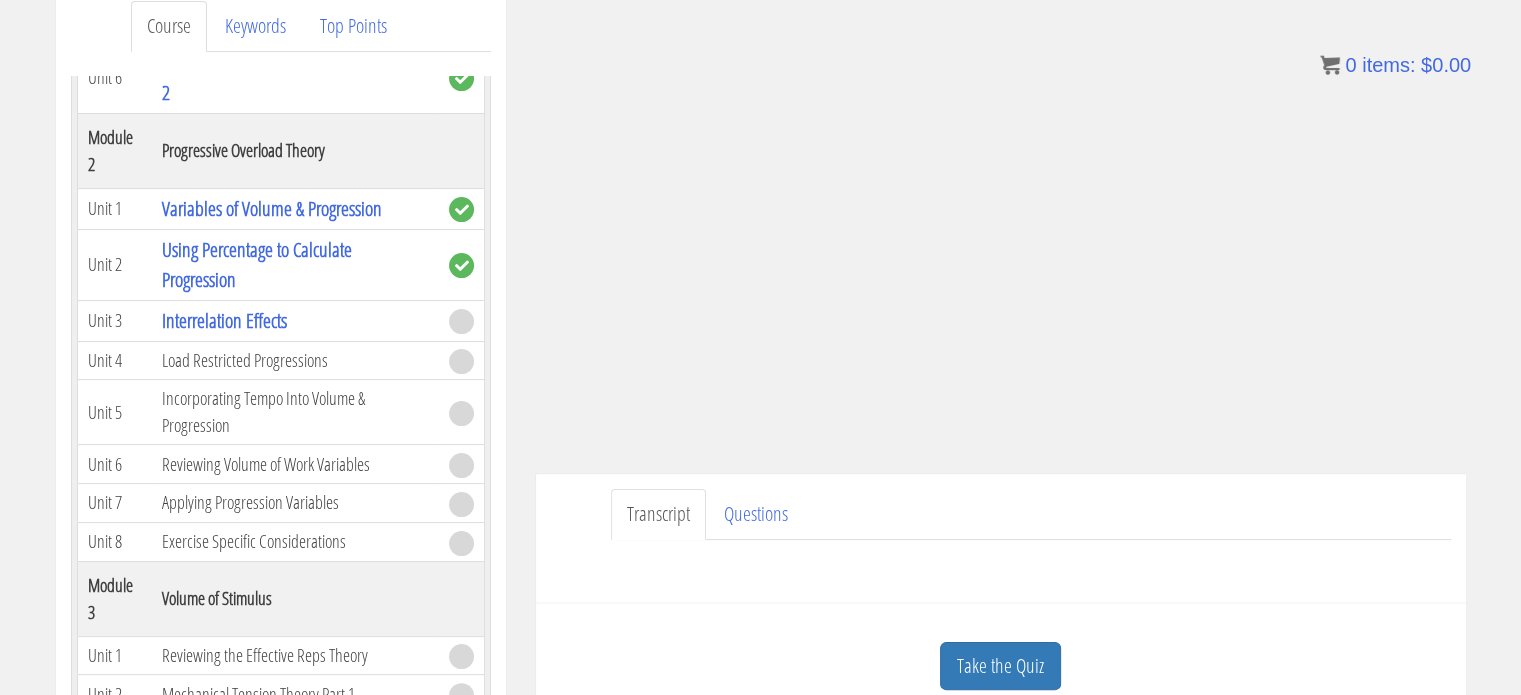 scroll, scrollTop: 623, scrollLeft: 0, axis: vertical 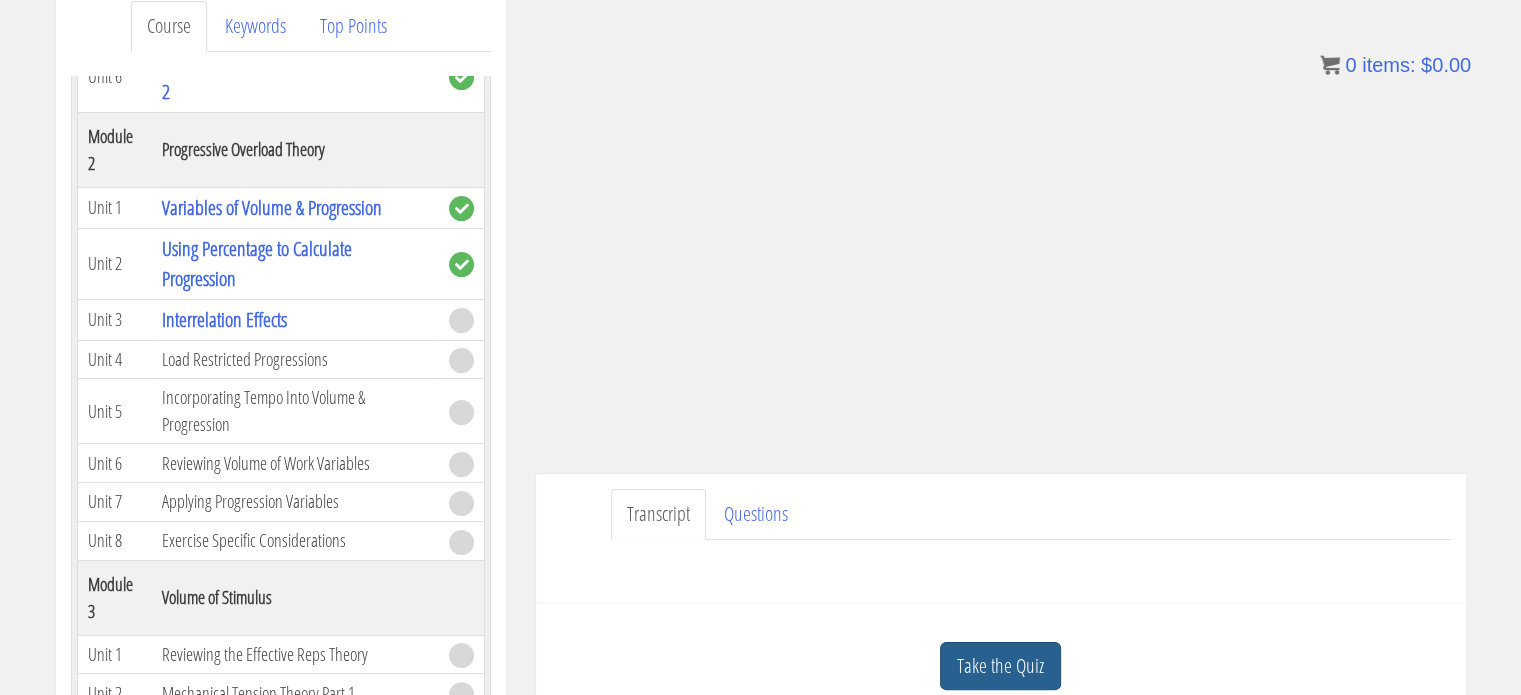 click on "Take the Quiz" at bounding box center [1000, 666] 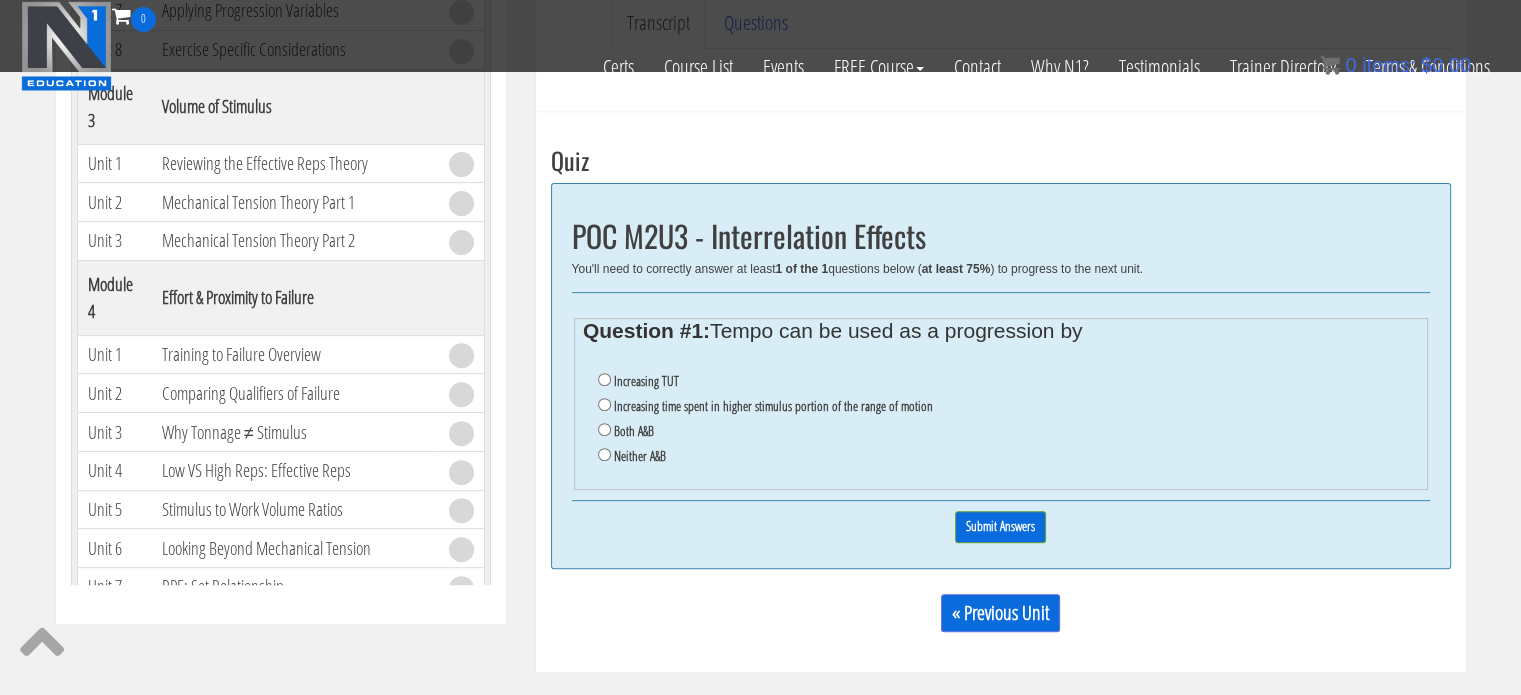 scroll, scrollTop: 681, scrollLeft: 0, axis: vertical 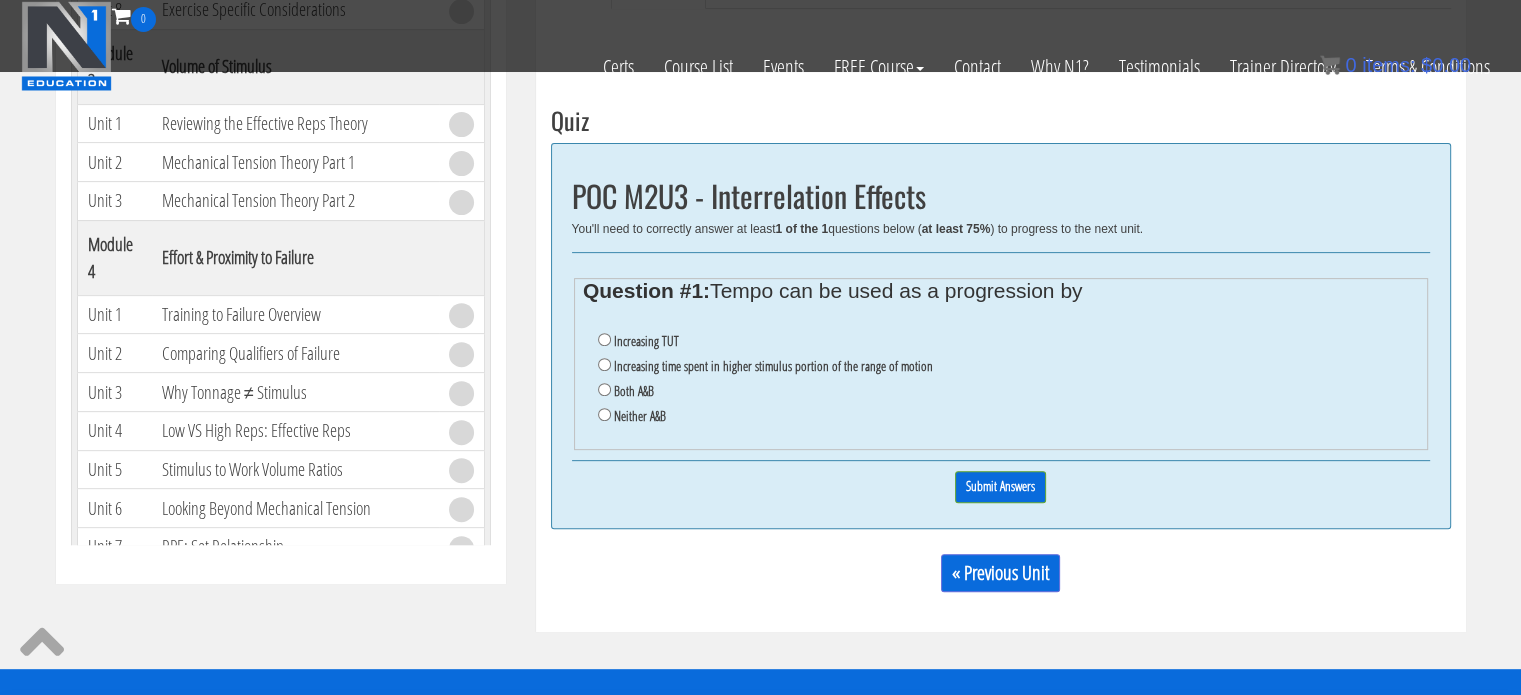 click on "Both A&B" at bounding box center [634, 391] 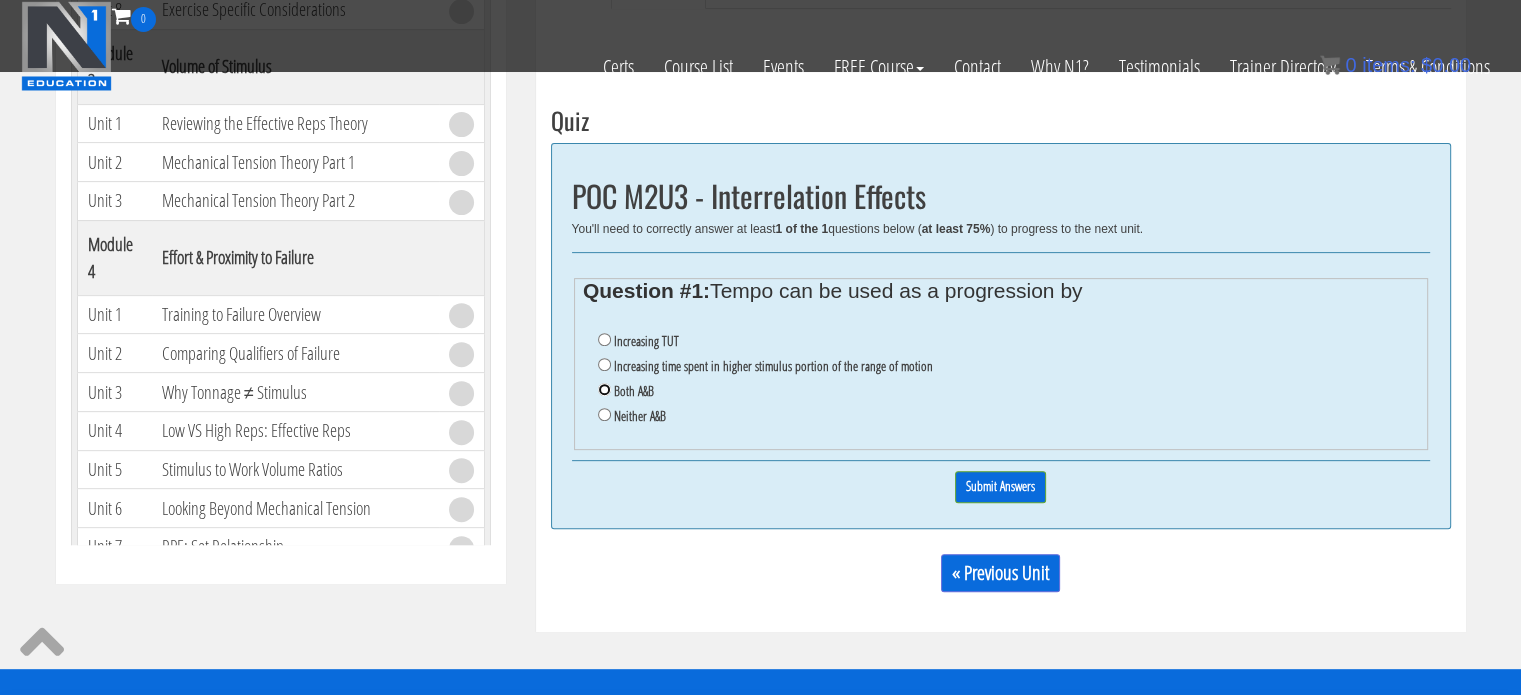 click on "Both A&B" at bounding box center (604, 389) 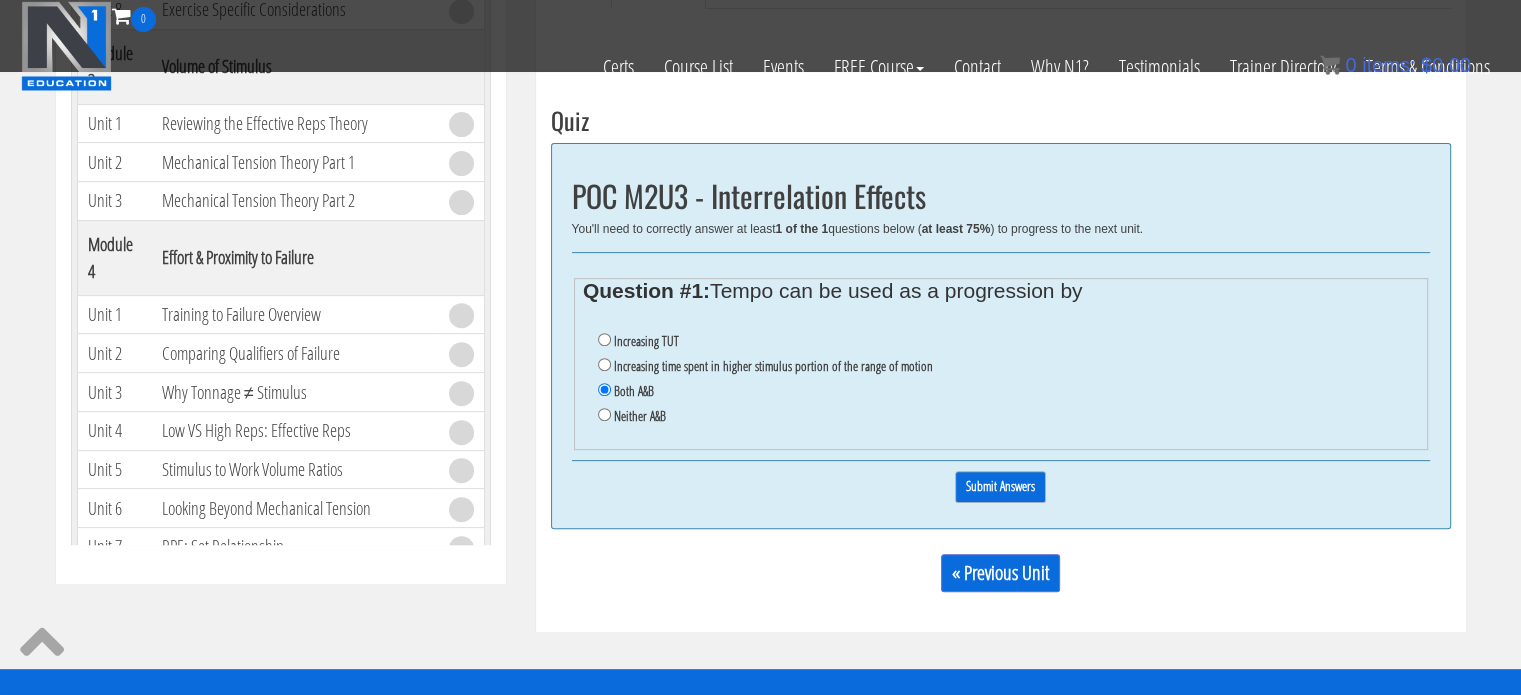 click on "Submit Answers" at bounding box center (1000, 486) 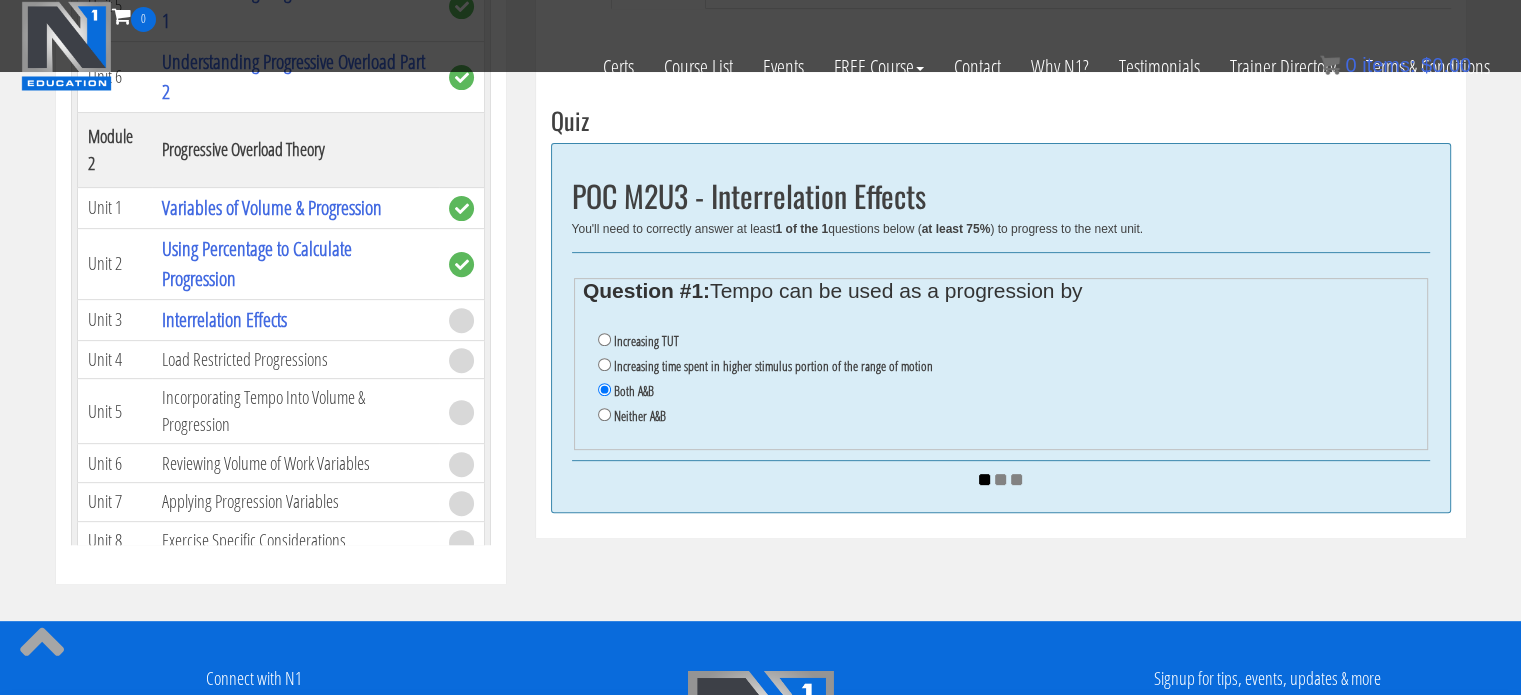 scroll, scrollTop: 88, scrollLeft: 0, axis: vertical 